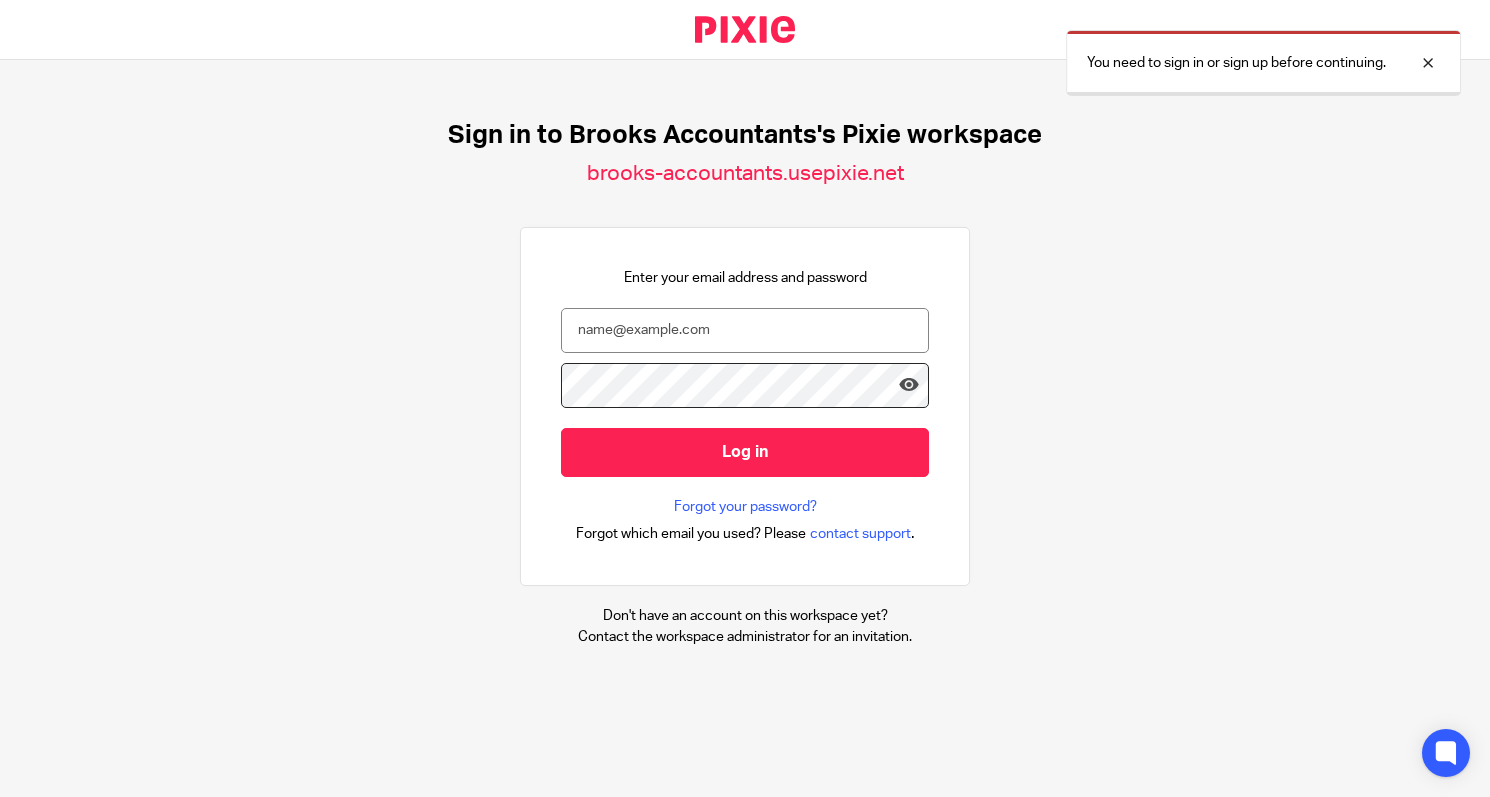 scroll, scrollTop: 0, scrollLeft: 0, axis: both 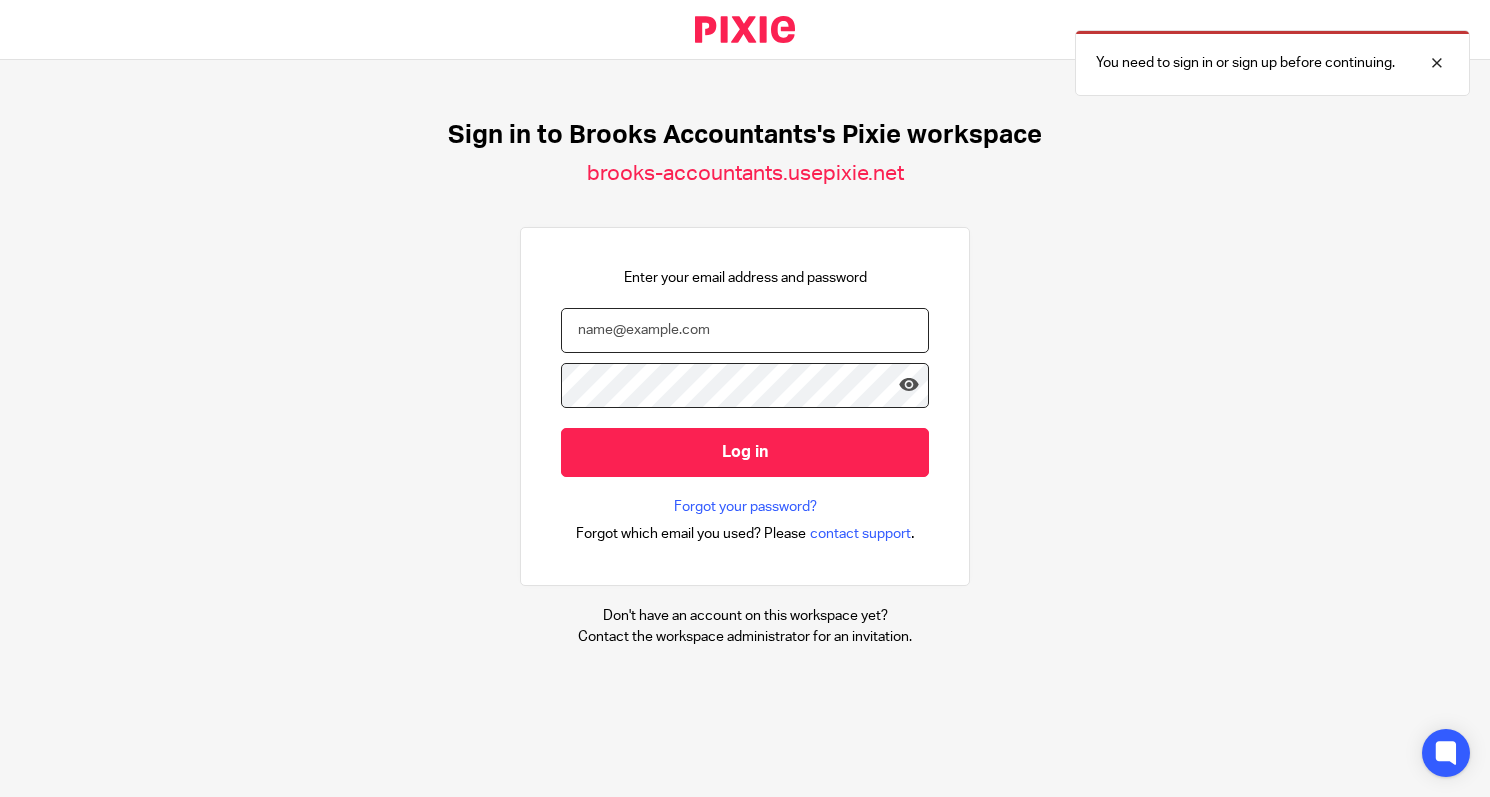 click at bounding box center [745, 330] 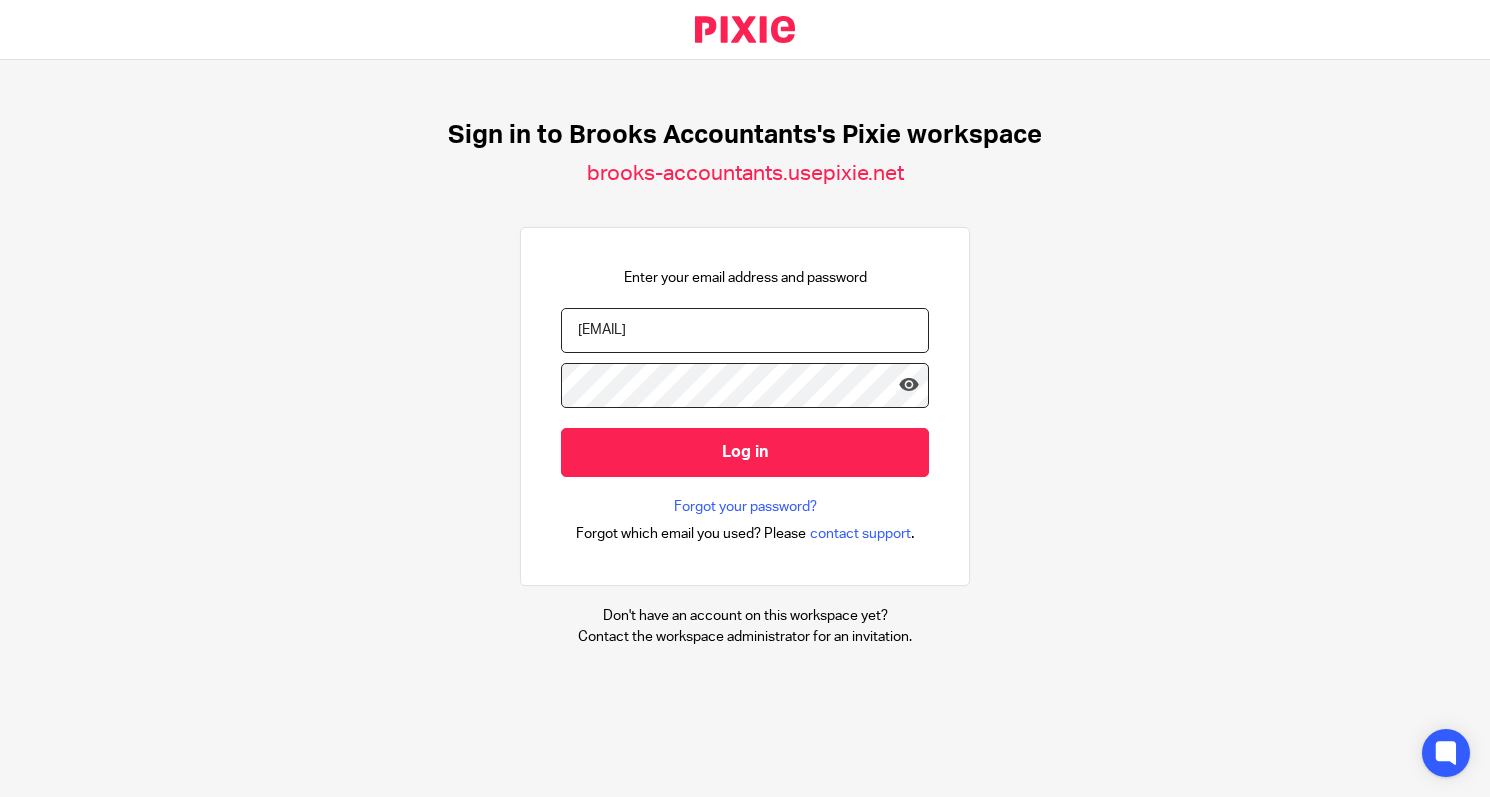 type on "suzie@brooks-accountants.co.uk" 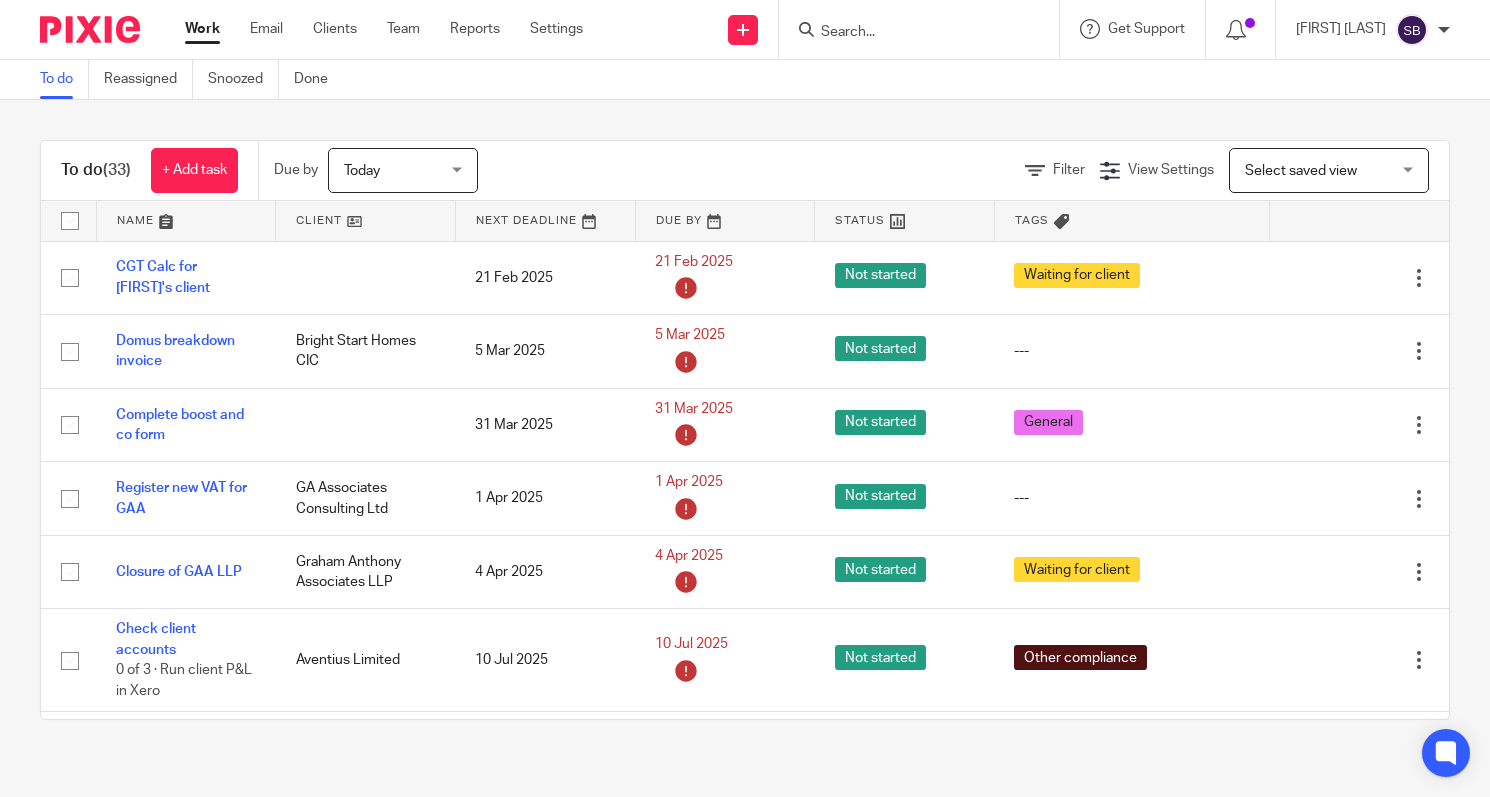 scroll, scrollTop: 0, scrollLeft: 0, axis: both 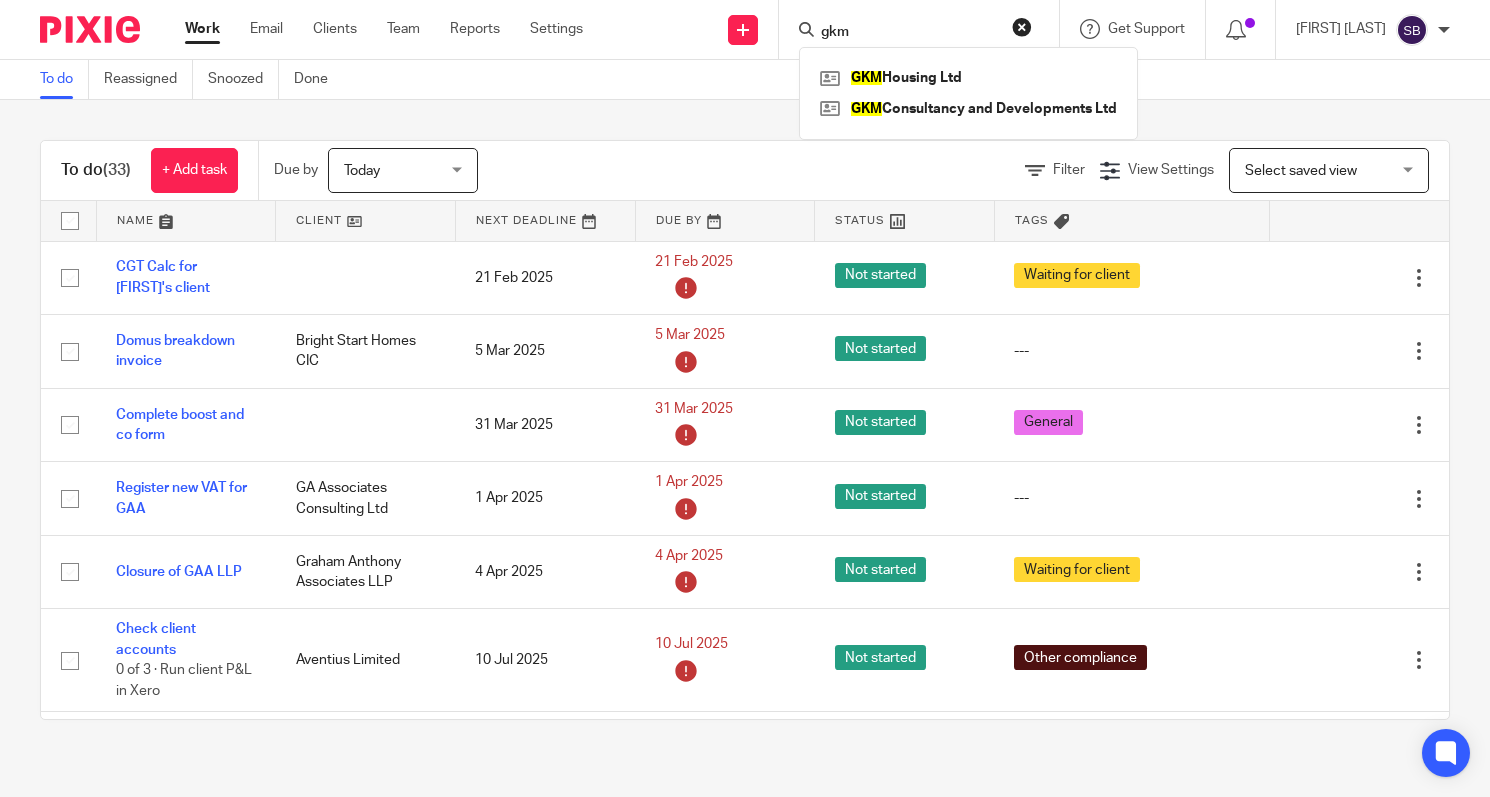 type on "gkm" 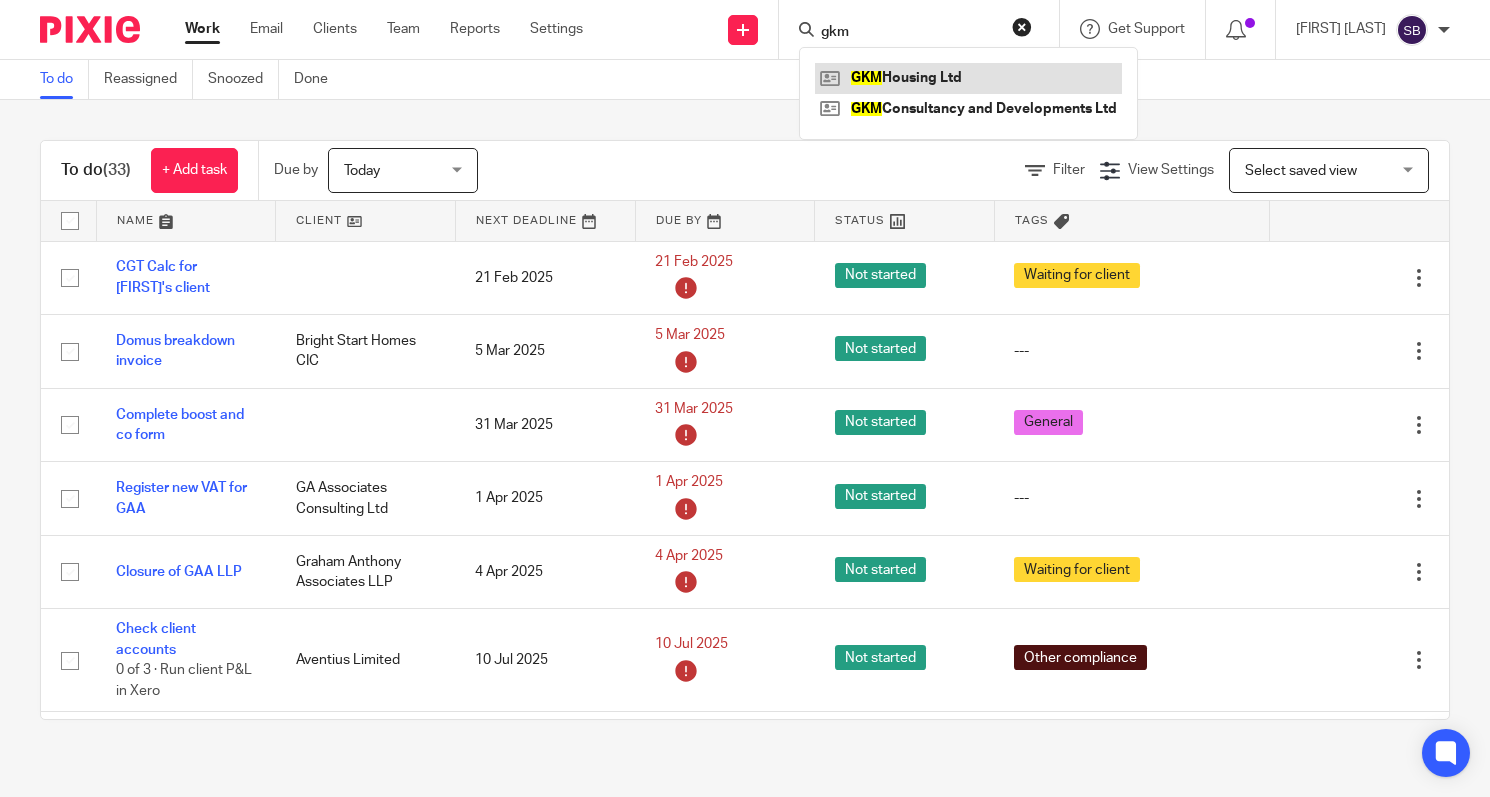 click at bounding box center (968, 78) 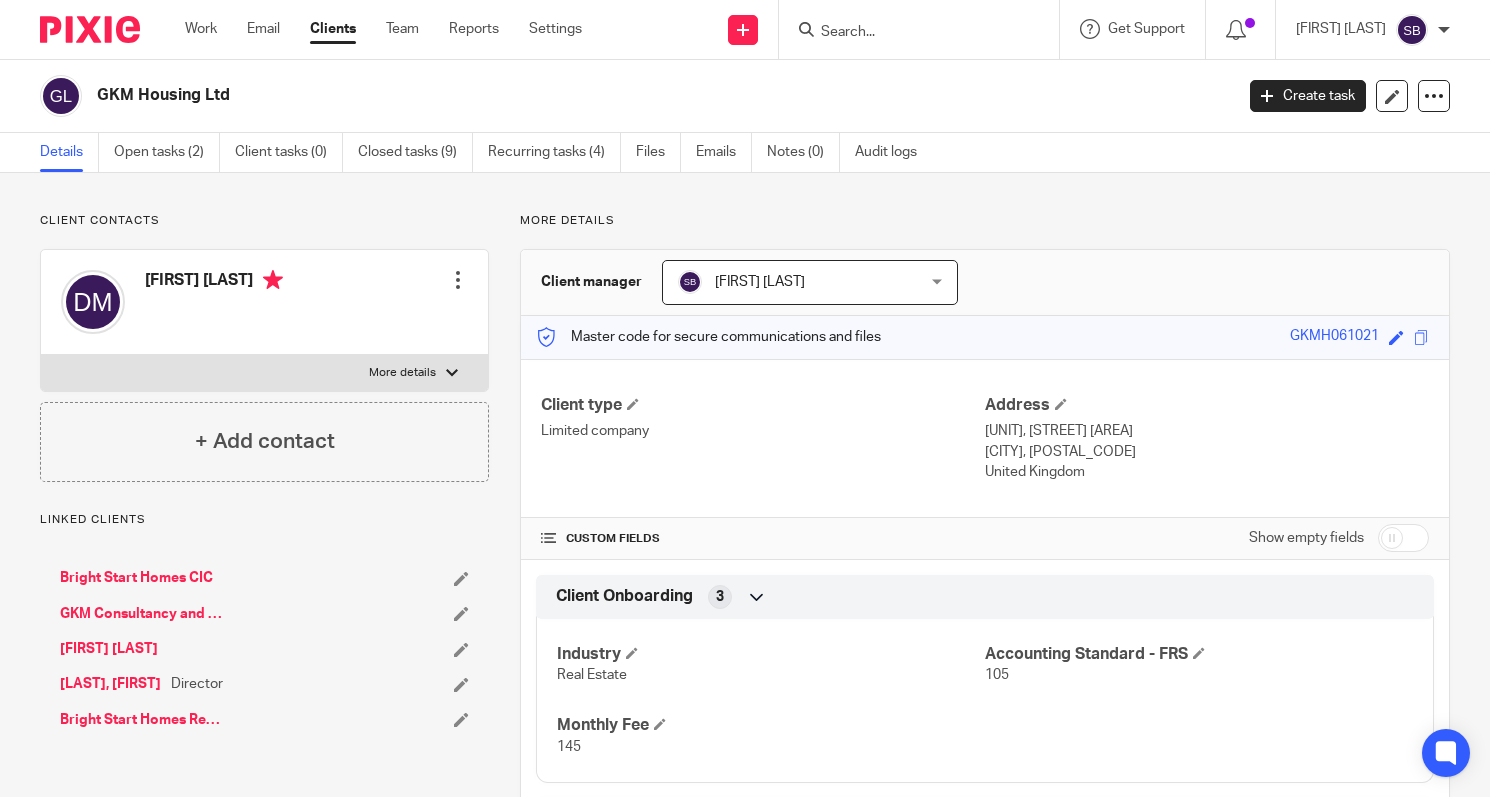 scroll, scrollTop: 0, scrollLeft: 0, axis: both 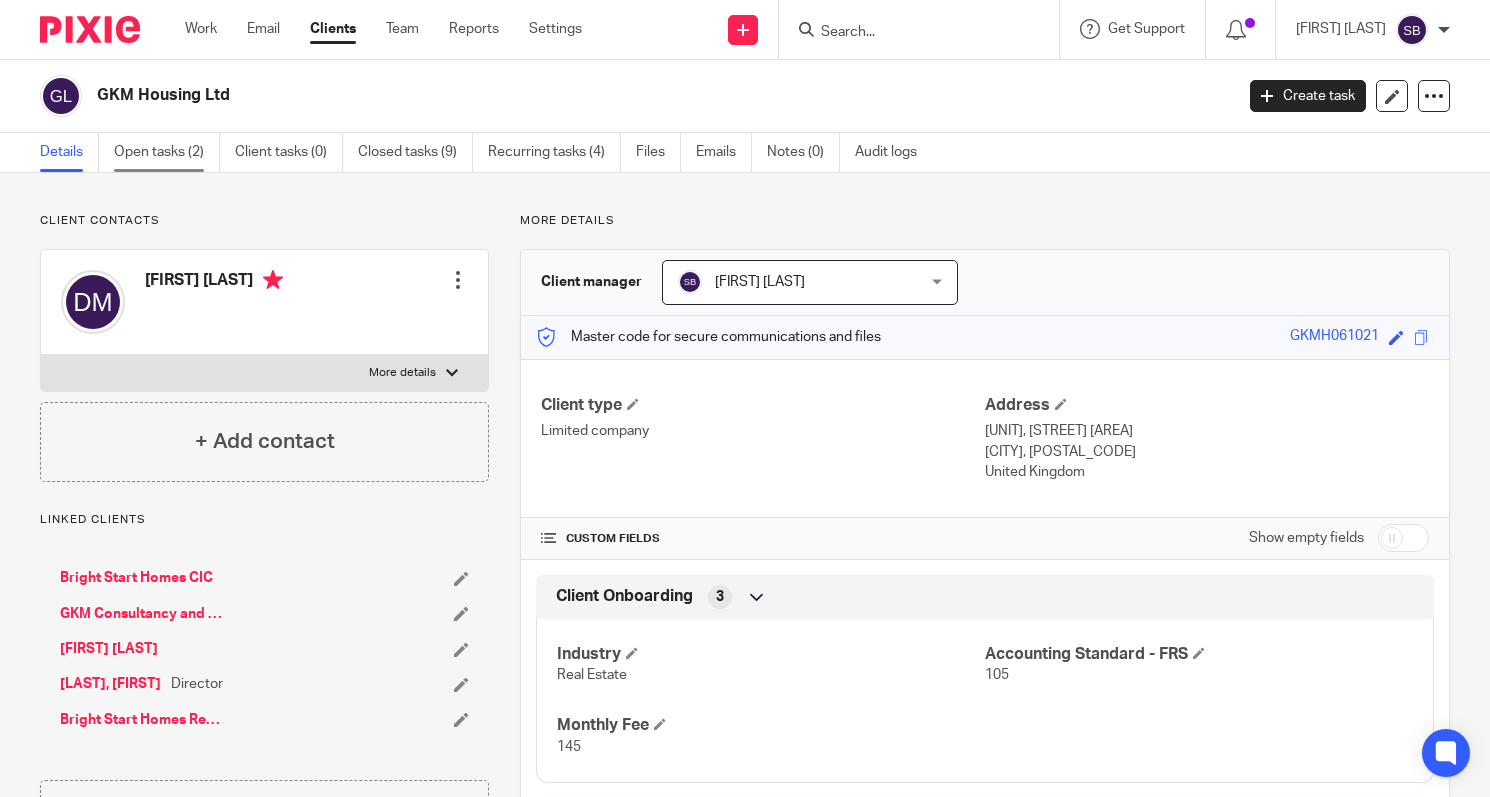 click on "Open tasks (2)" at bounding box center (167, 152) 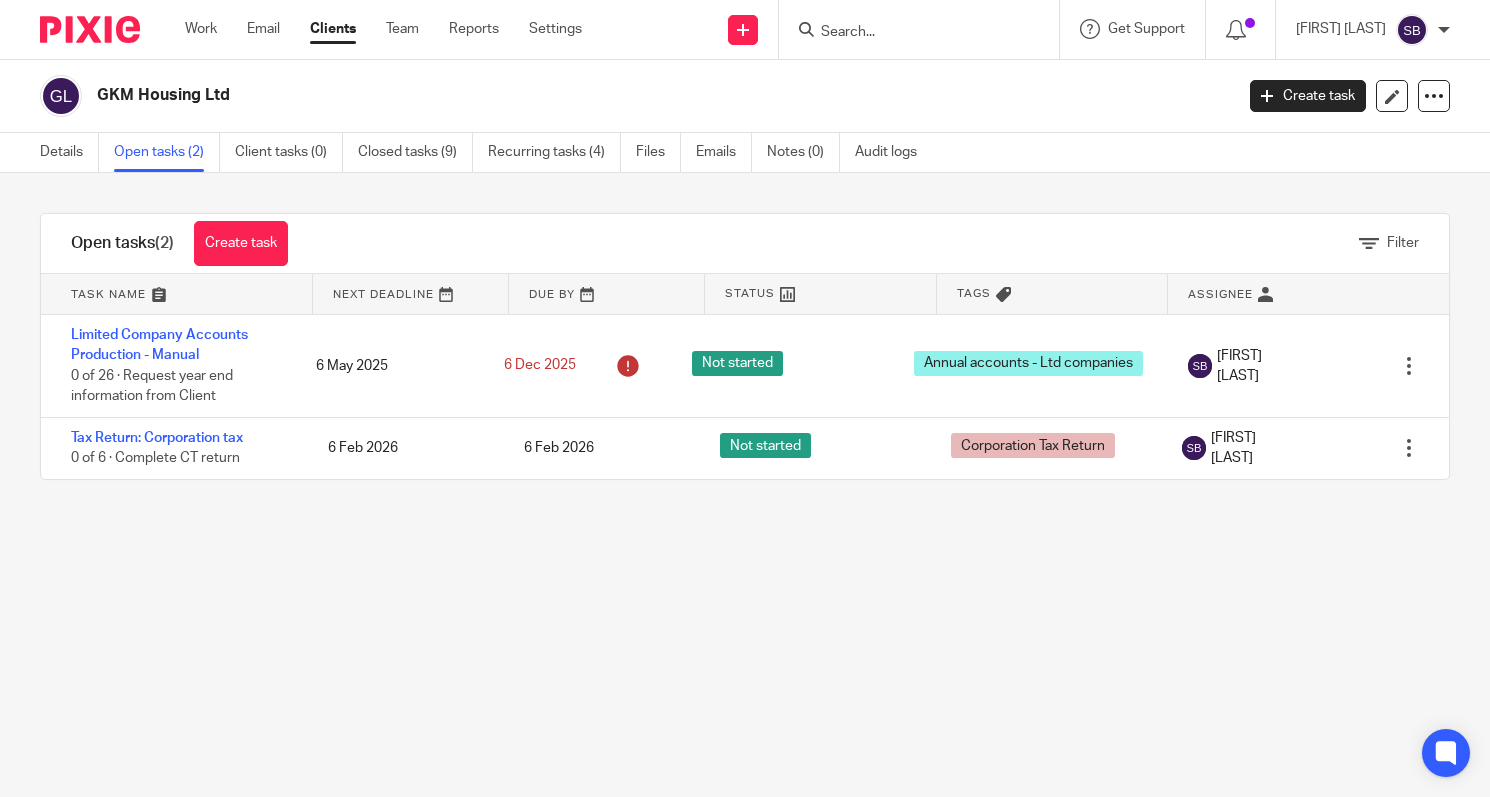 scroll, scrollTop: 0, scrollLeft: 0, axis: both 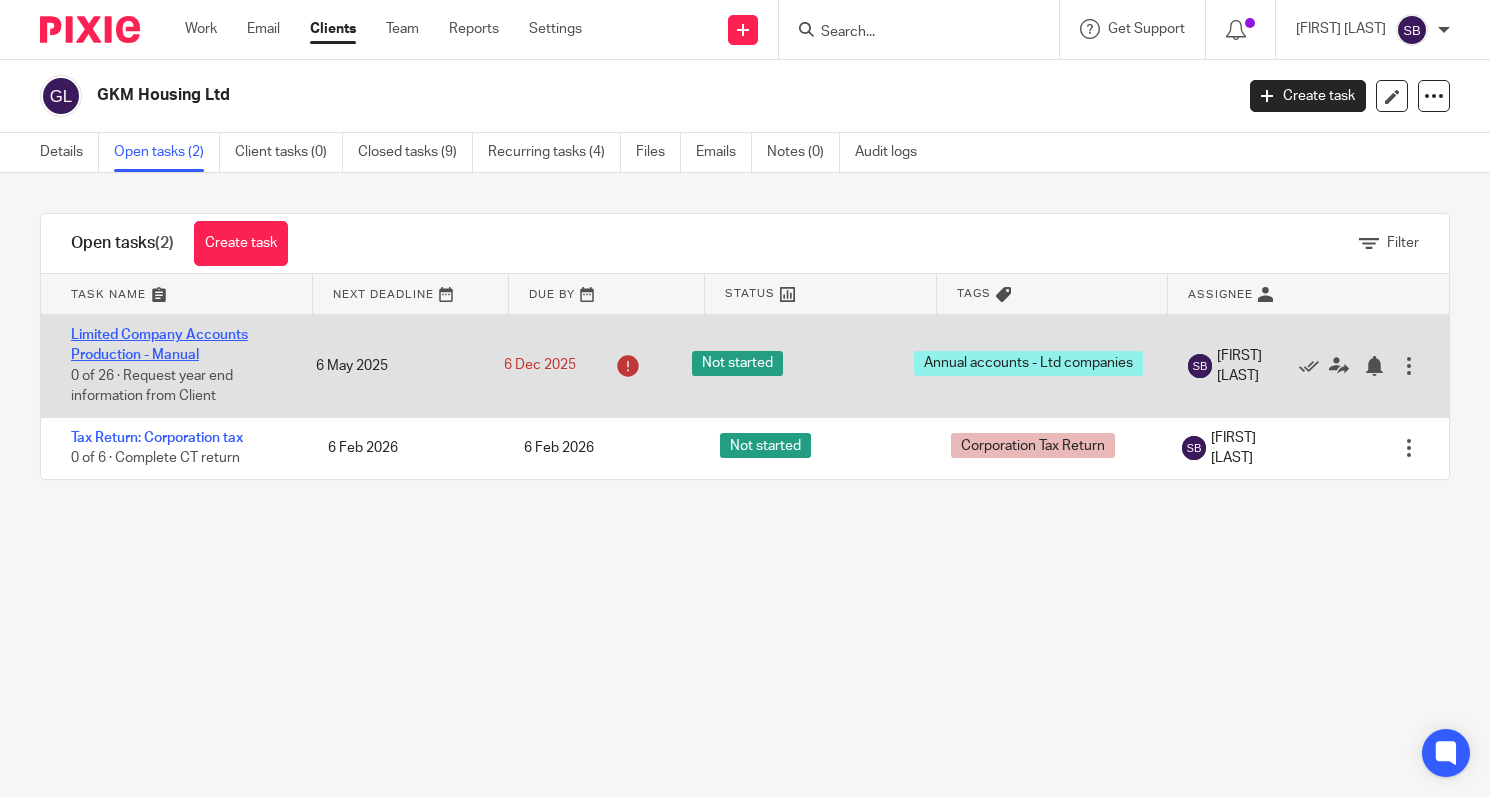 click on "Limited Company Accounts Production - Manual" at bounding box center (159, 345) 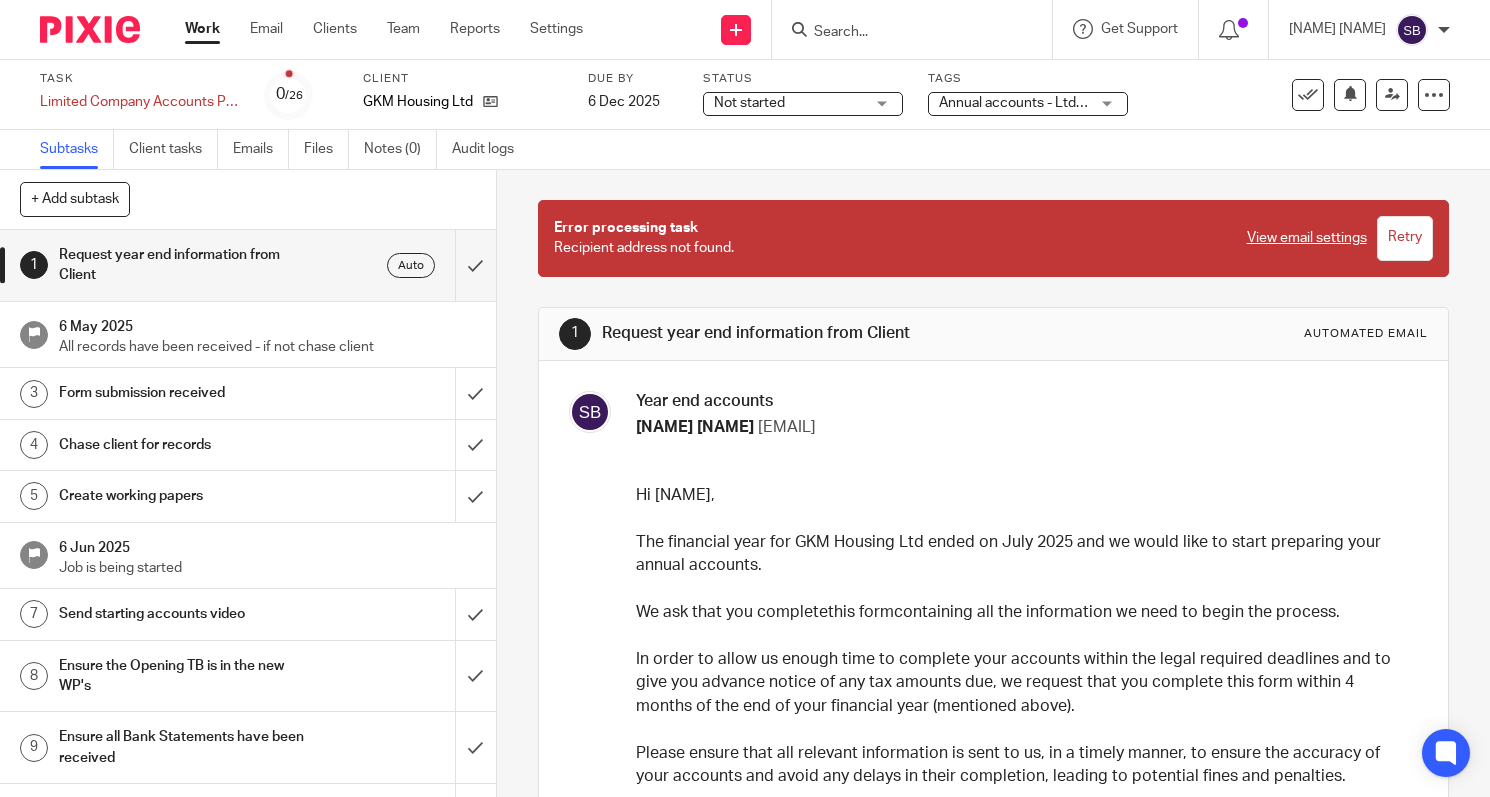 scroll, scrollTop: 0, scrollLeft: 0, axis: both 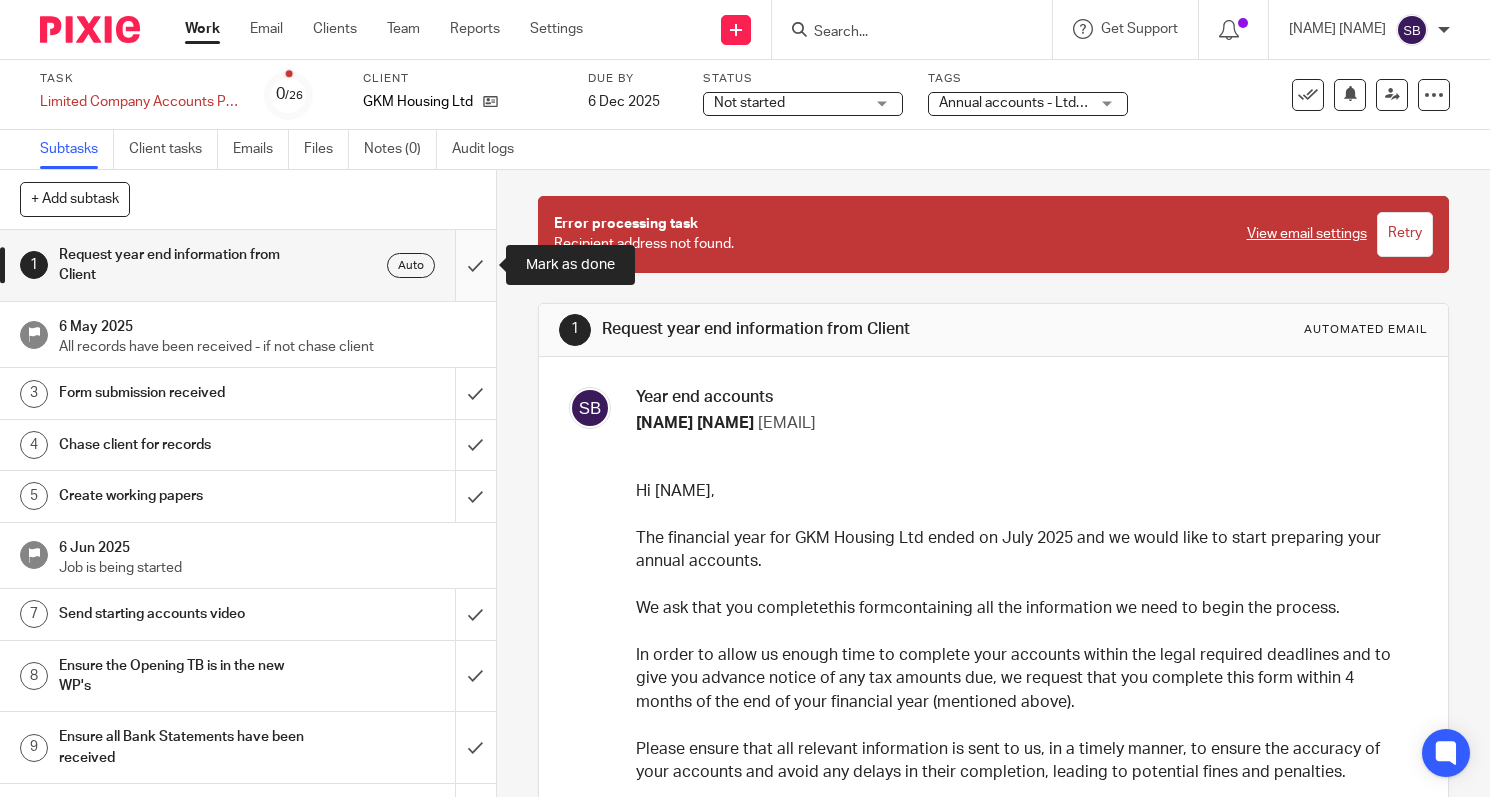 click at bounding box center [248, 265] 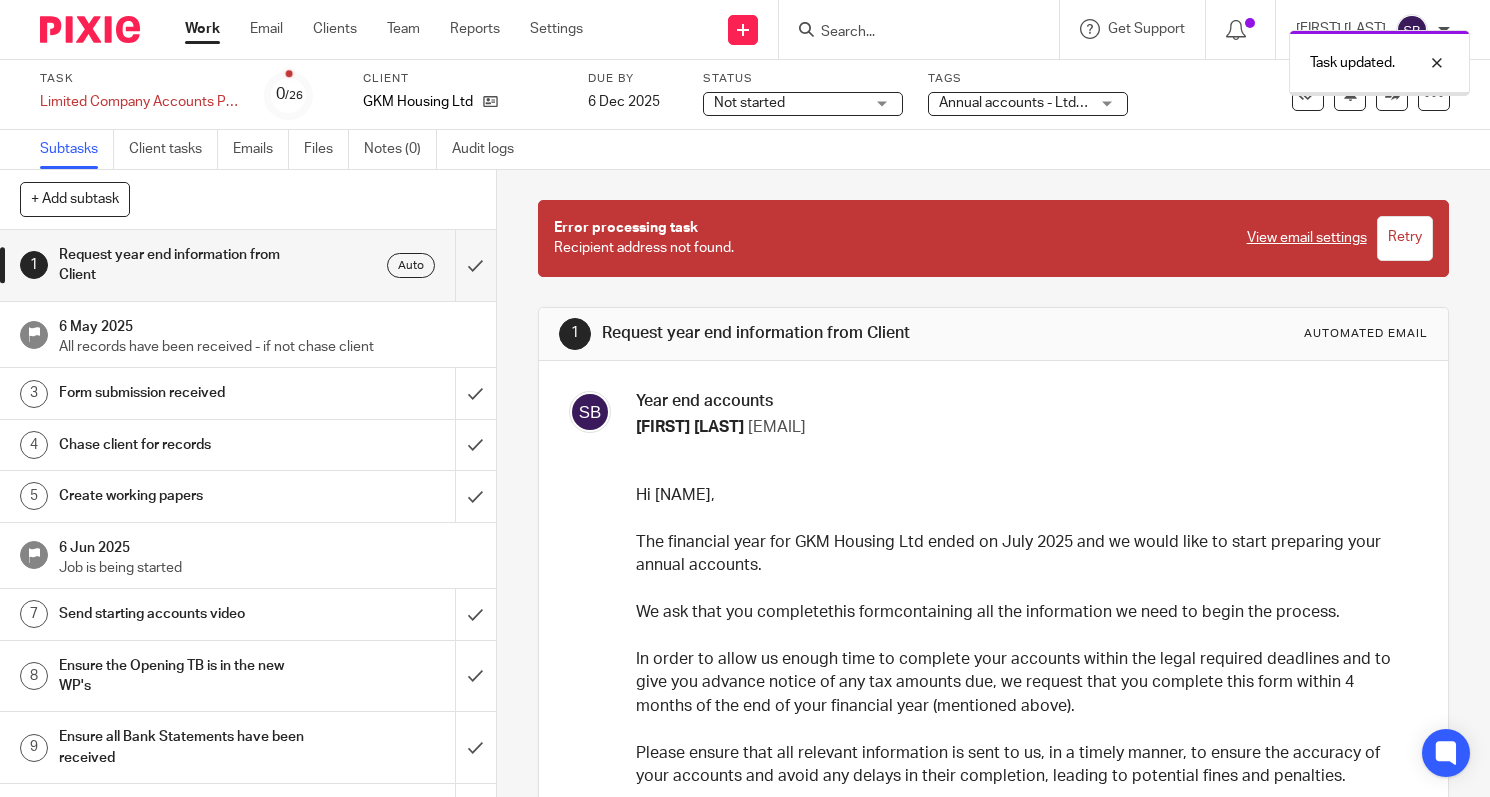 scroll, scrollTop: 0, scrollLeft: 0, axis: both 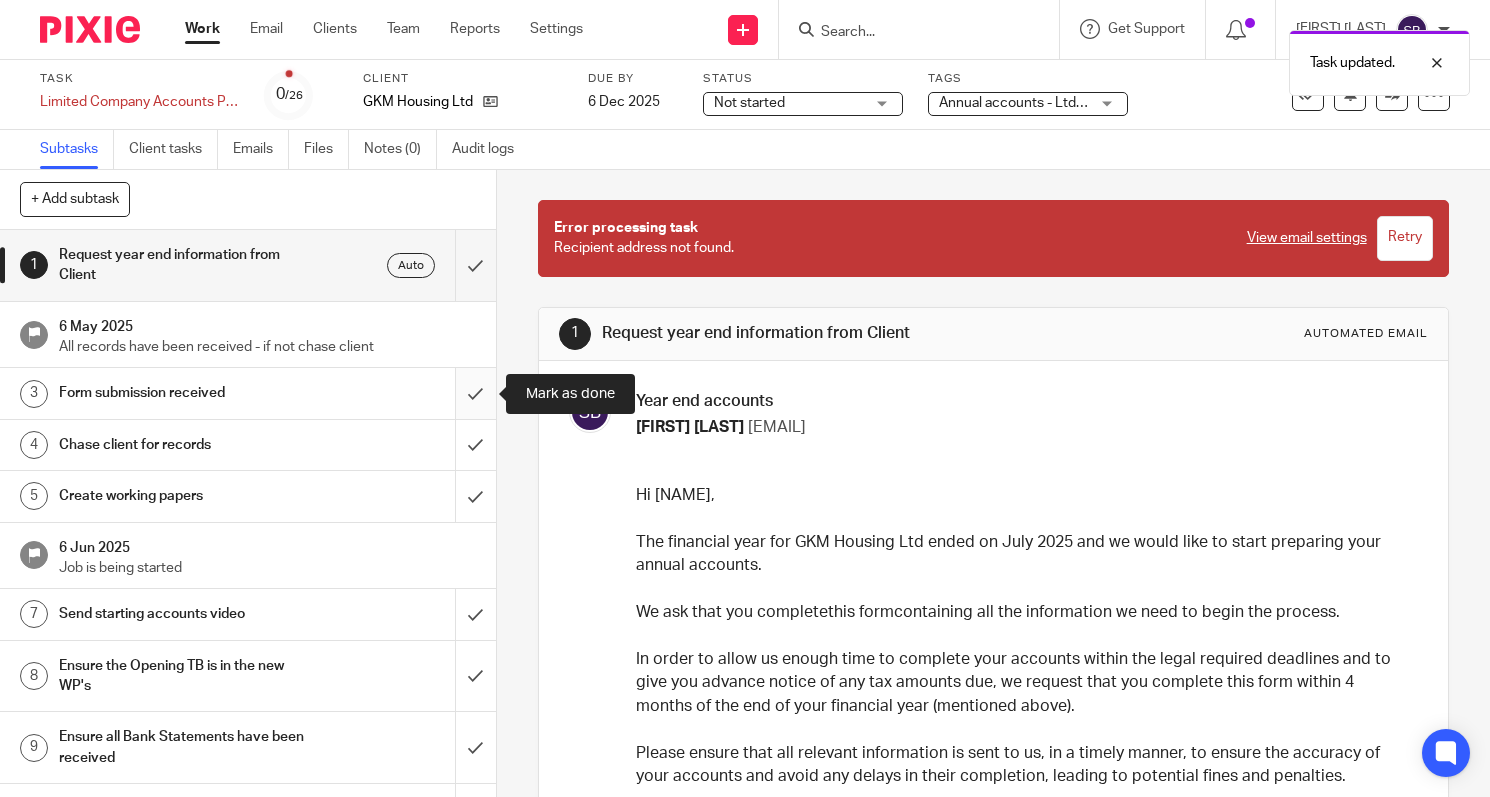 click at bounding box center [248, 393] 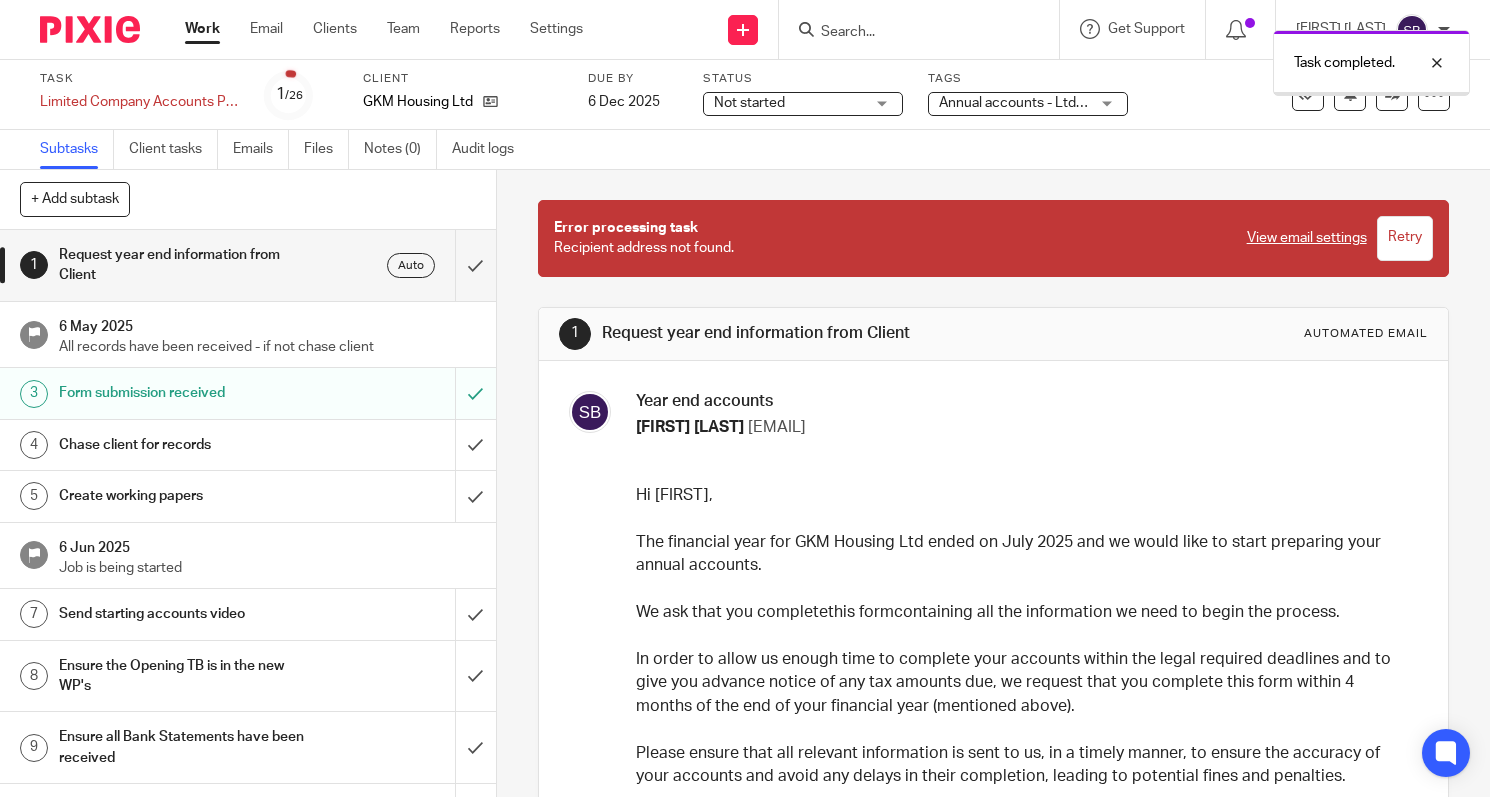 scroll, scrollTop: 0, scrollLeft: 0, axis: both 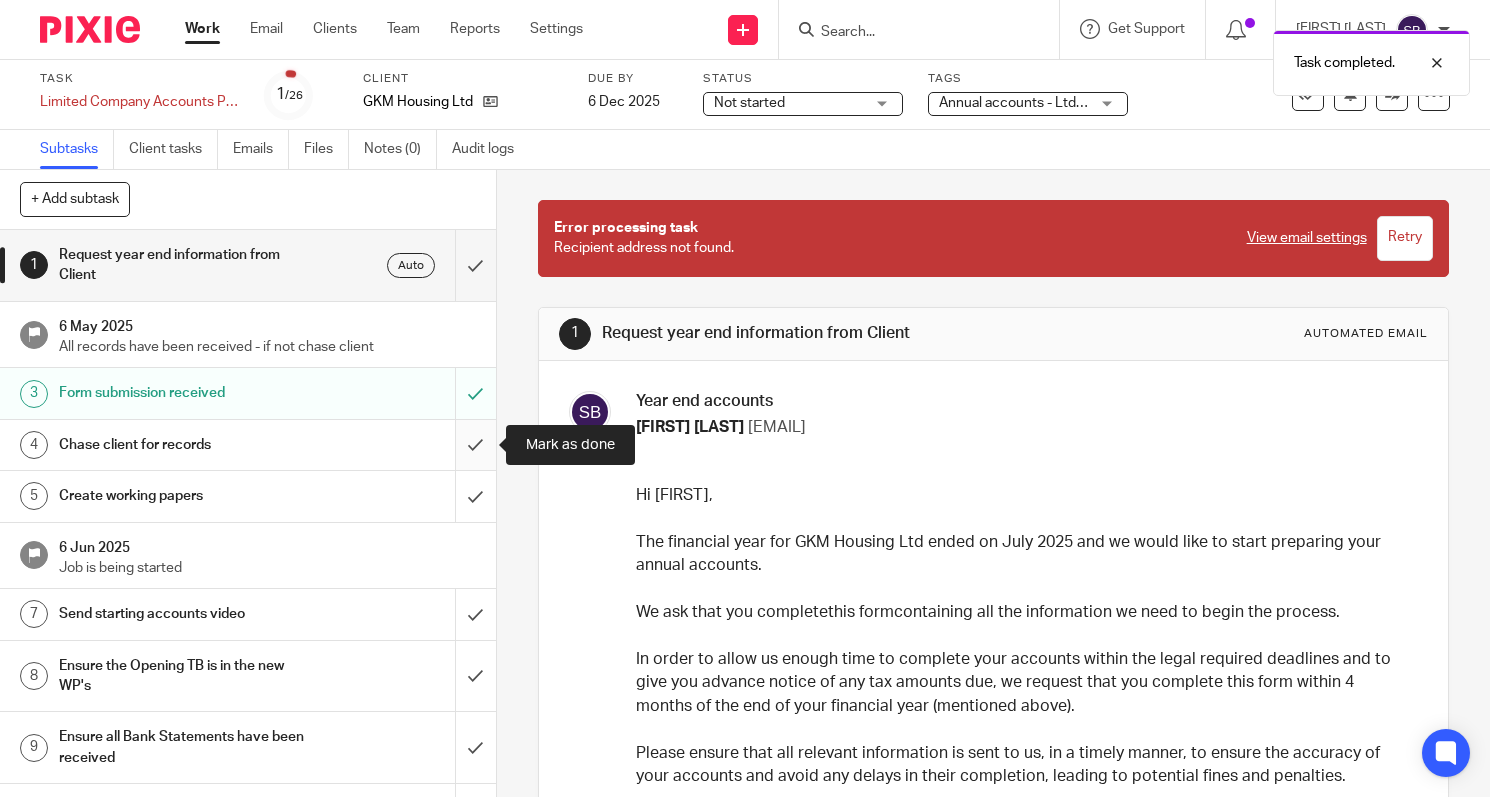 click at bounding box center [248, 445] 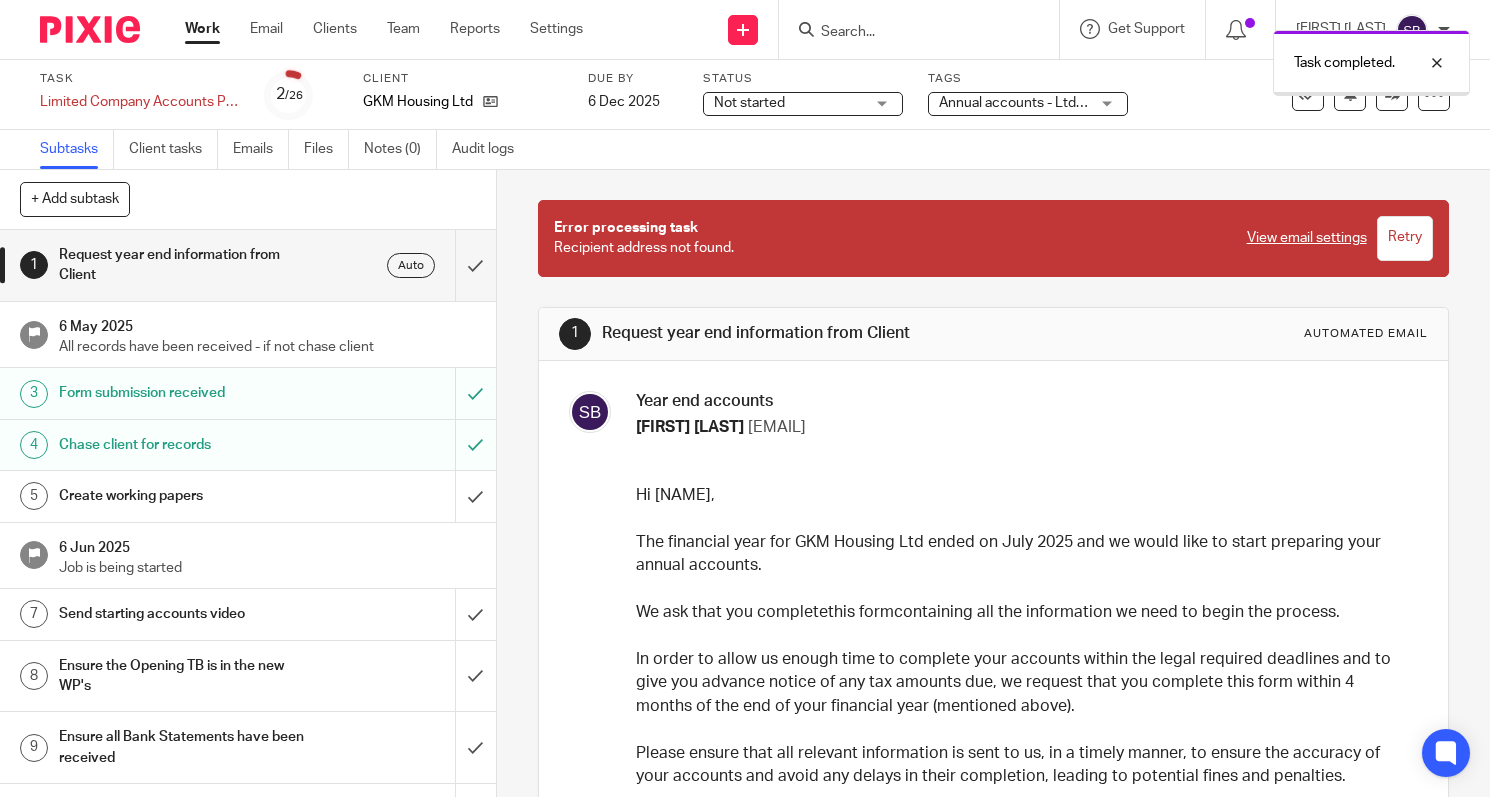scroll, scrollTop: 0, scrollLeft: 0, axis: both 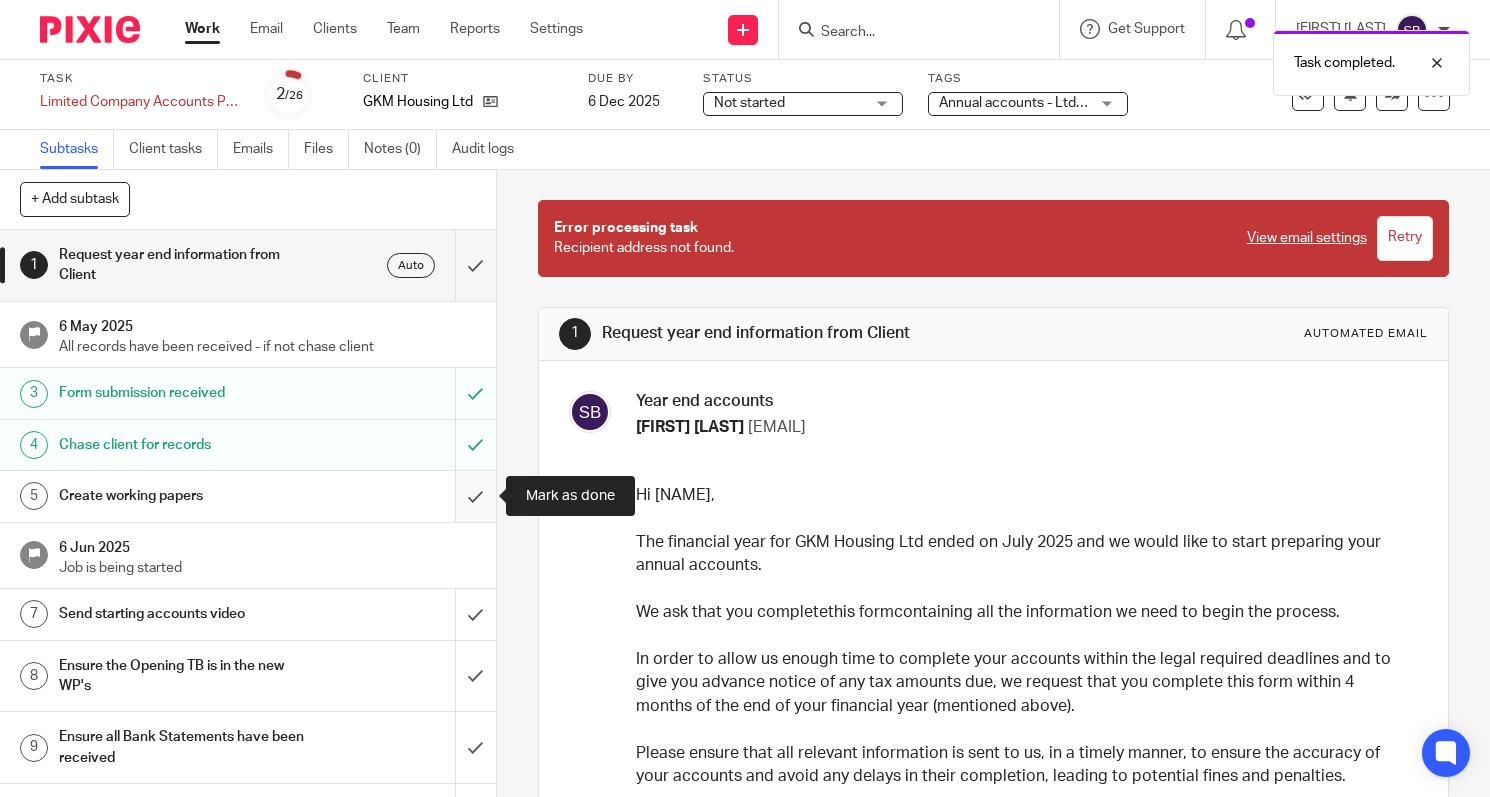 click at bounding box center (248, 496) 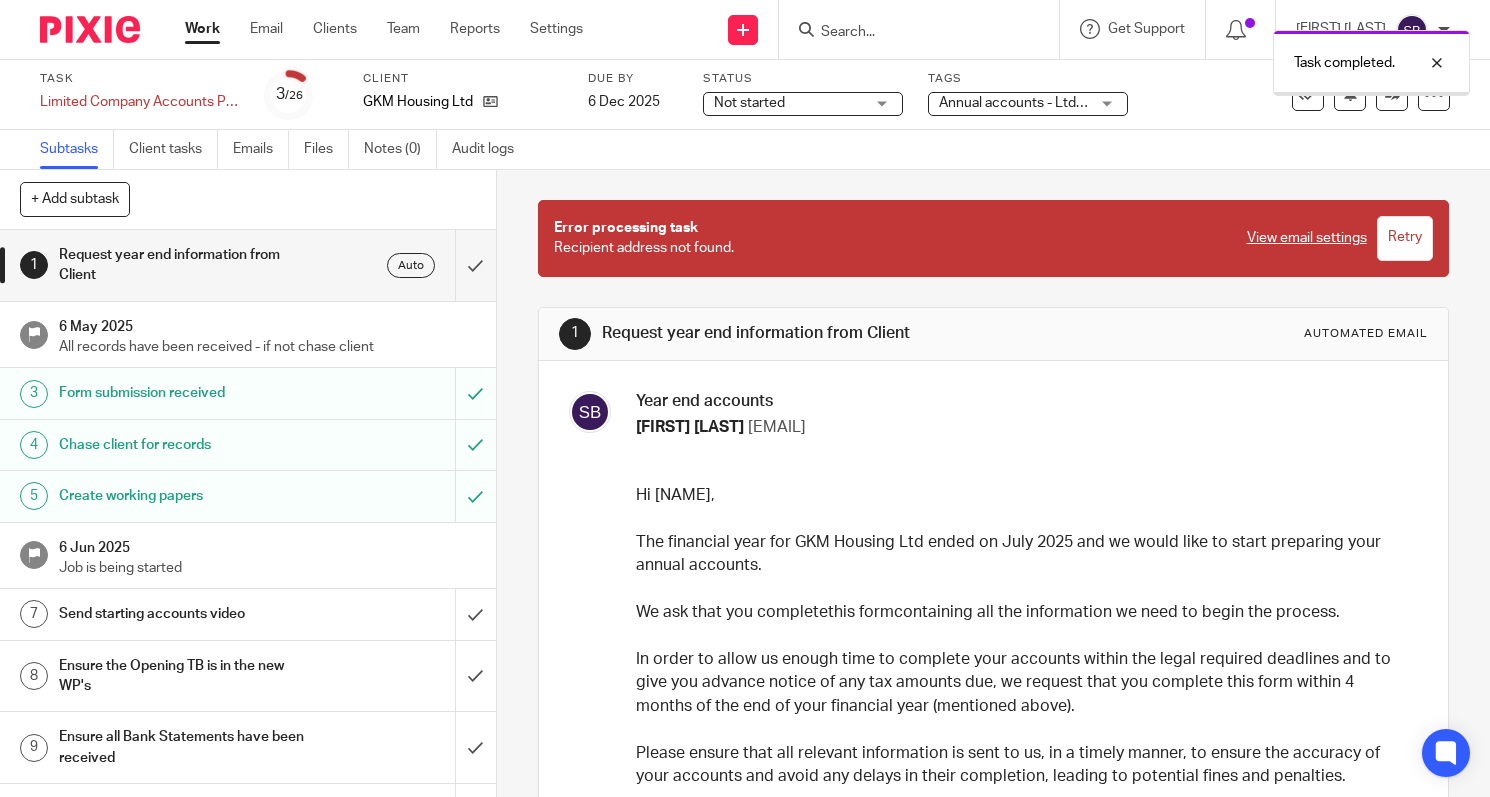 scroll, scrollTop: 0, scrollLeft: 0, axis: both 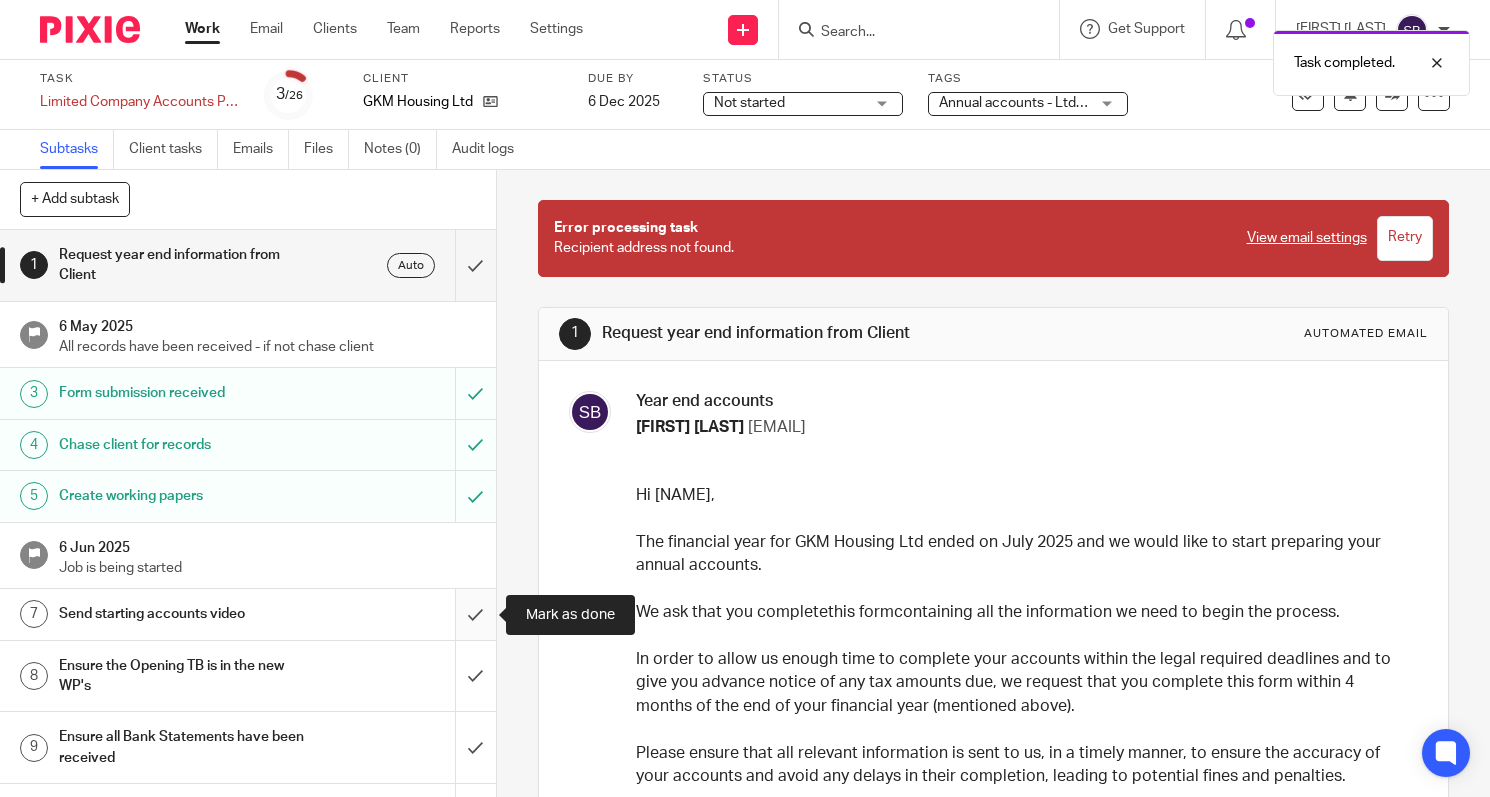 click at bounding box center [248, 614] 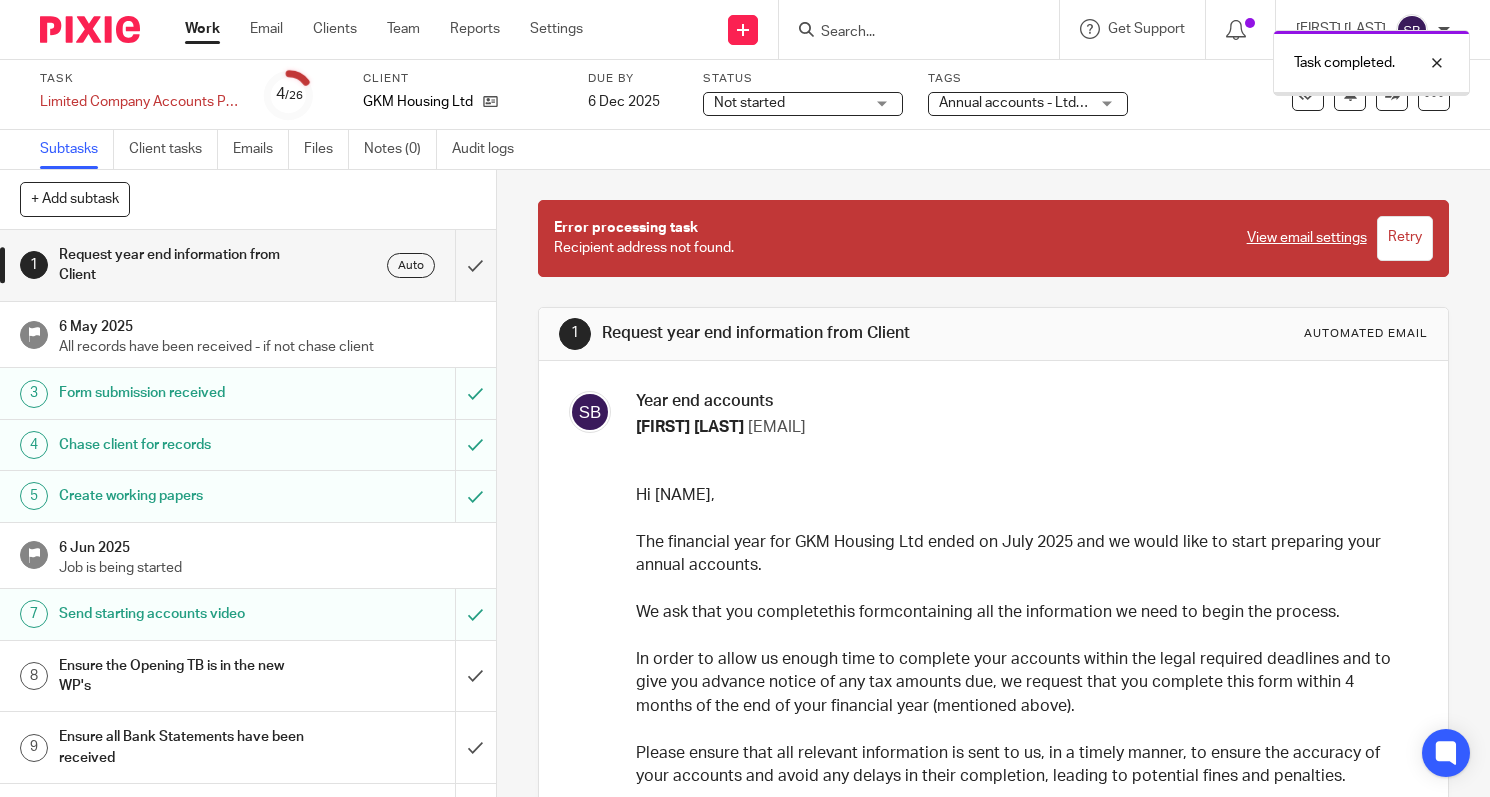 scroll, scrollTop: 0, scrollLeft: 0, axis: both 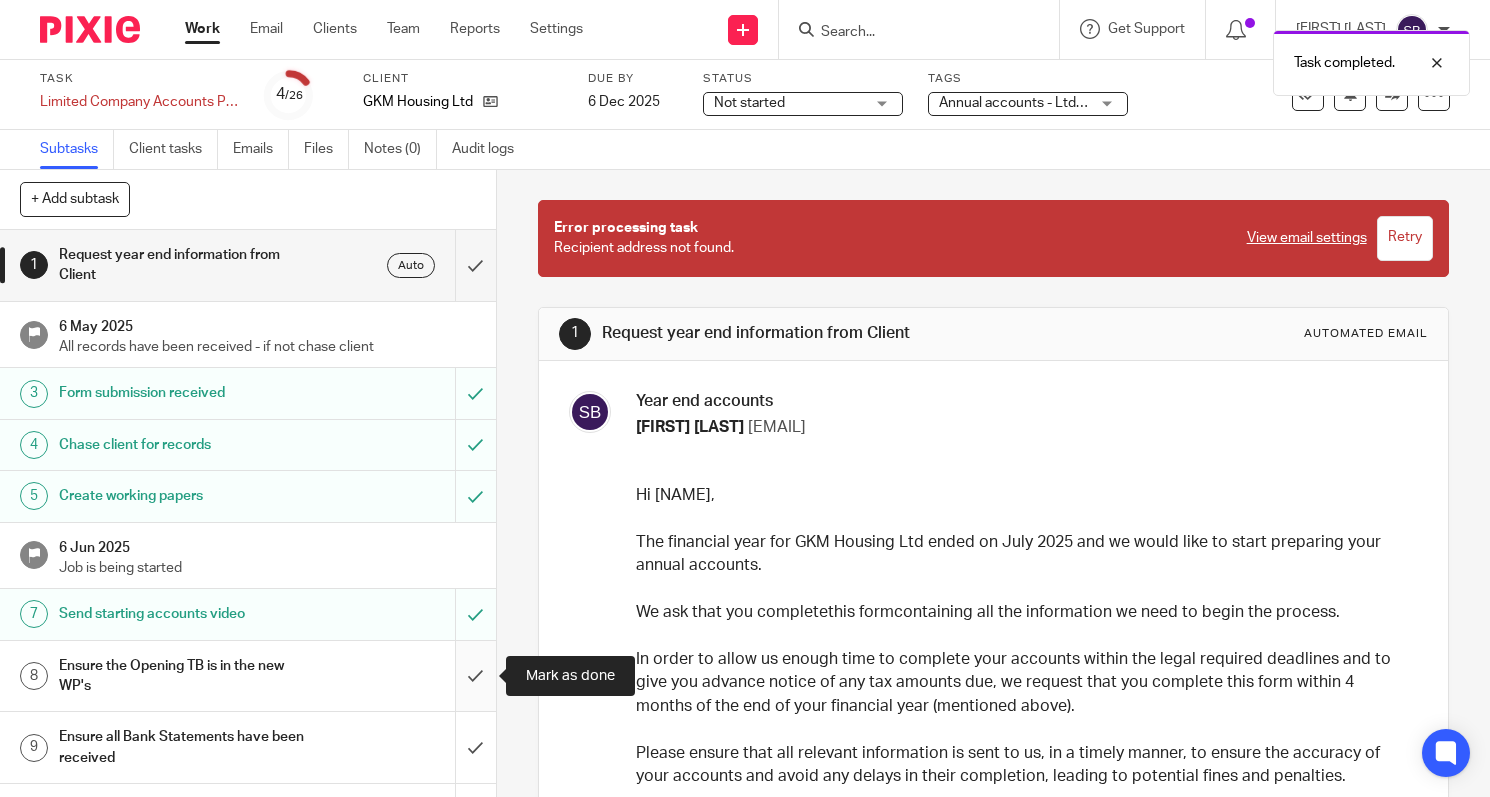 click at bounding box center [248, 676] 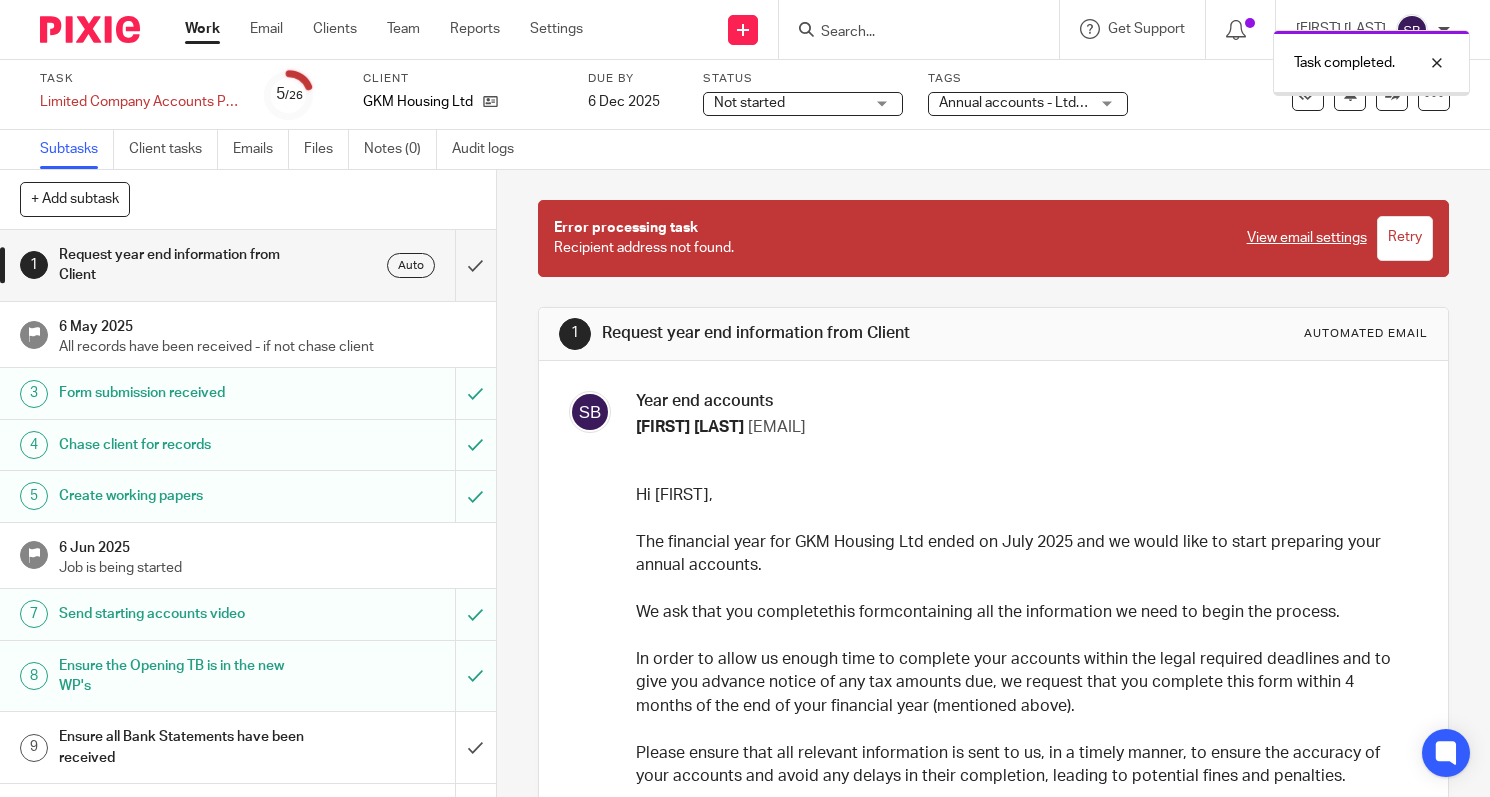 scroll, scrollTop: 0, scrollLeft: 0, axis: both 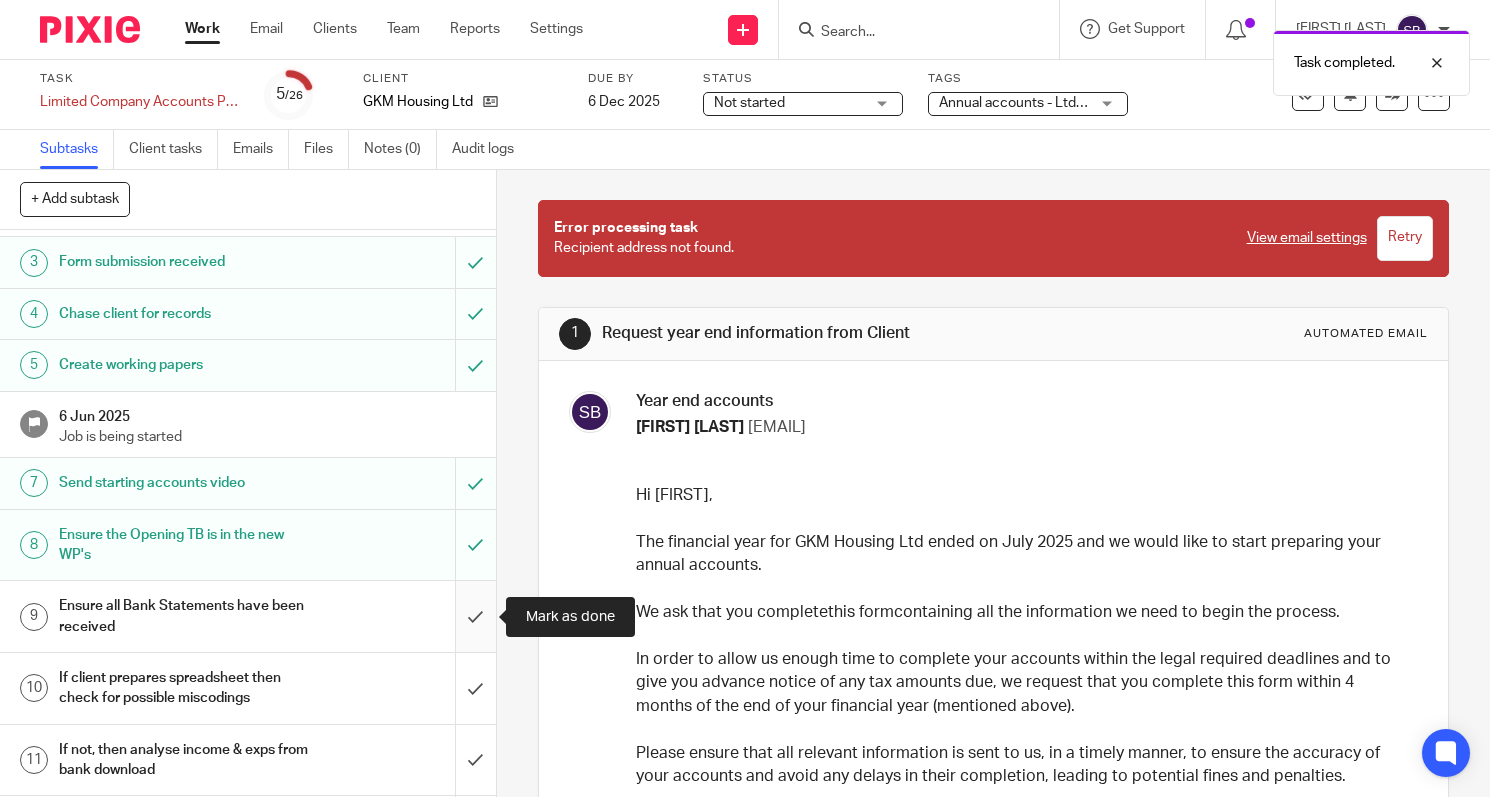 click at bounding box center (248, 616) 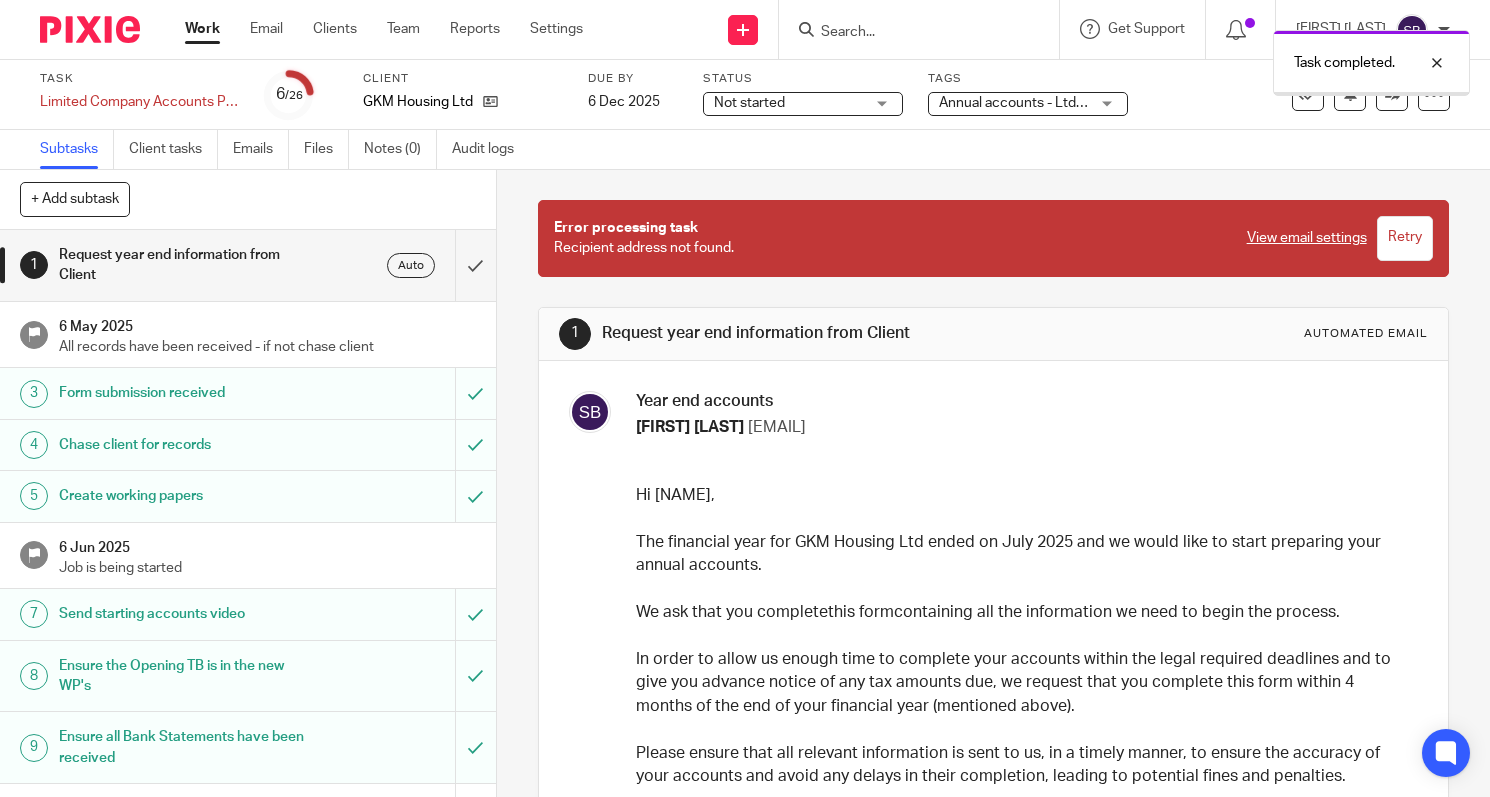 scroll, scrollTop: 0, scrollLeft: 0, axis: both 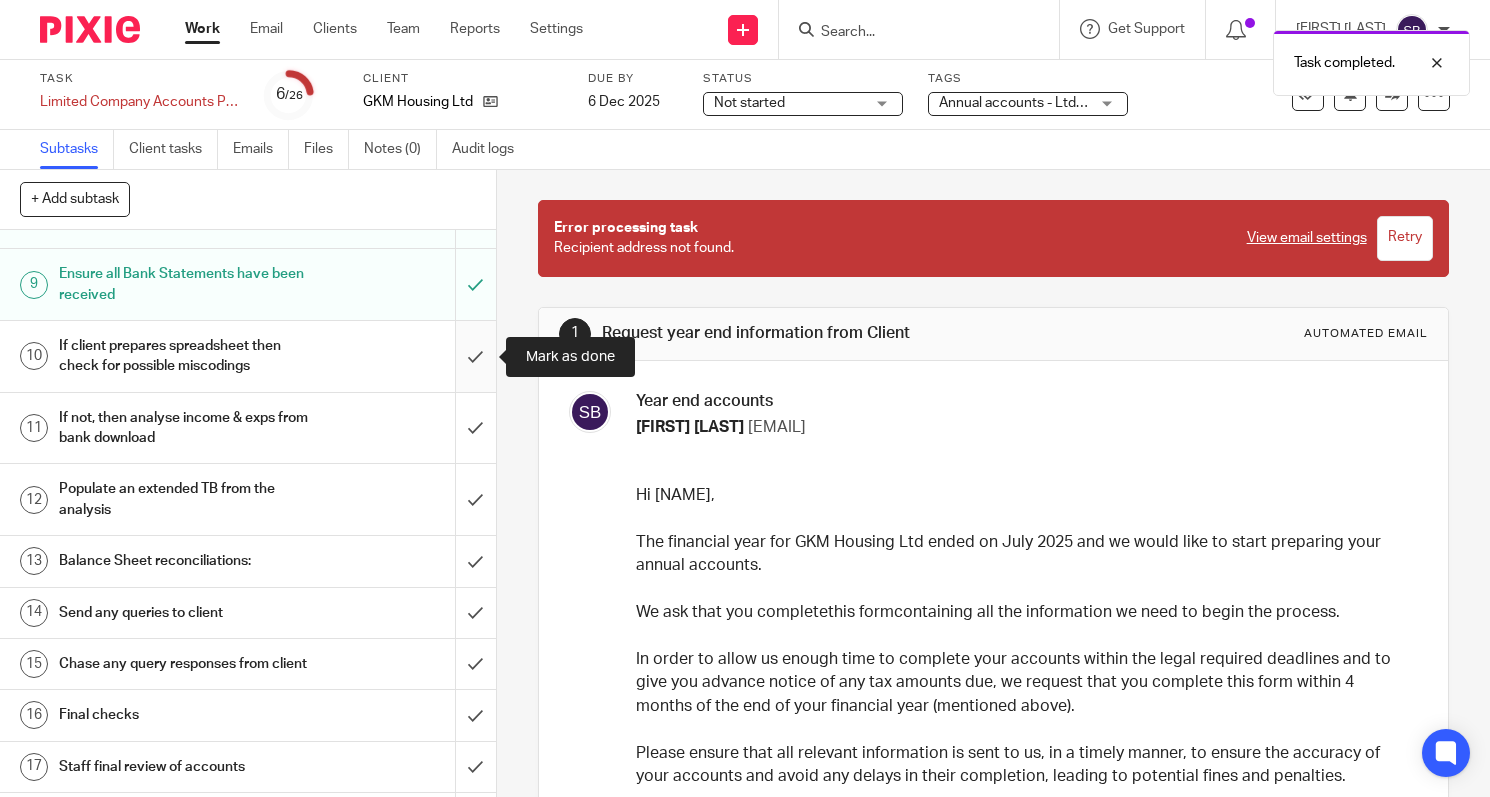 click at bounding box center [248, 356] 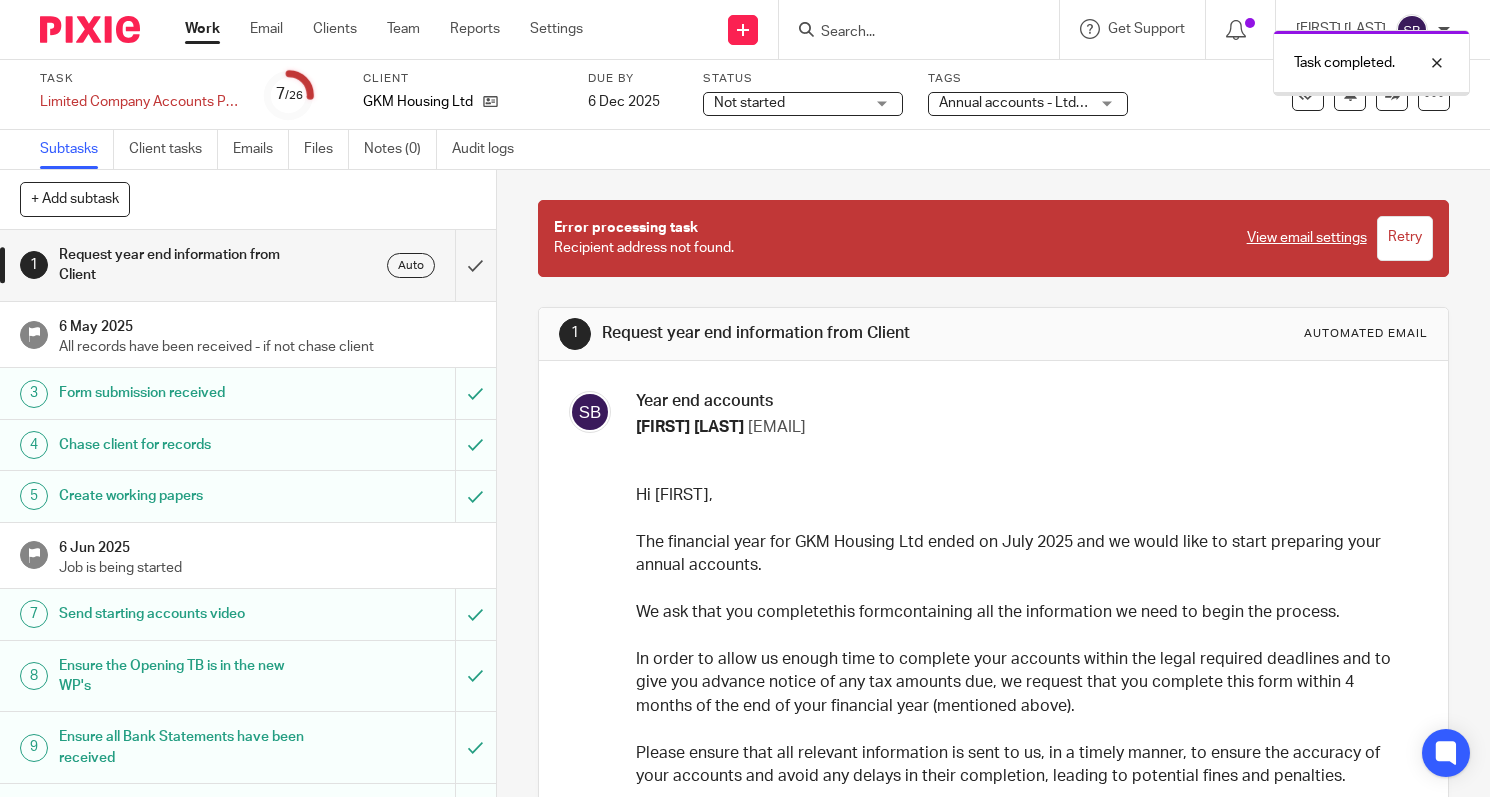scroll, scrollTop: 0, scrollLeft: 0, axis: both 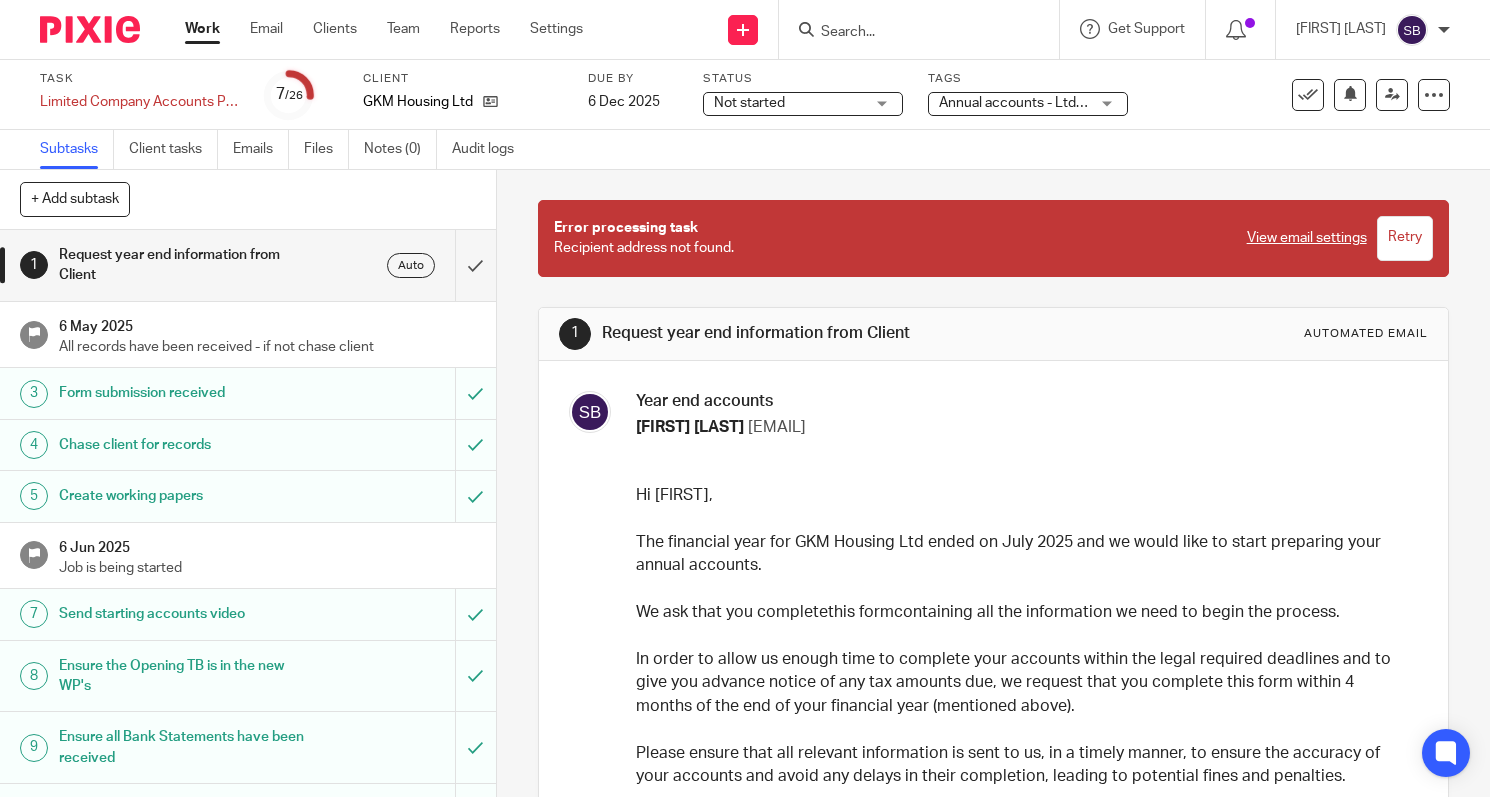 click on "View email settings" at bounding box center [1307, 238] 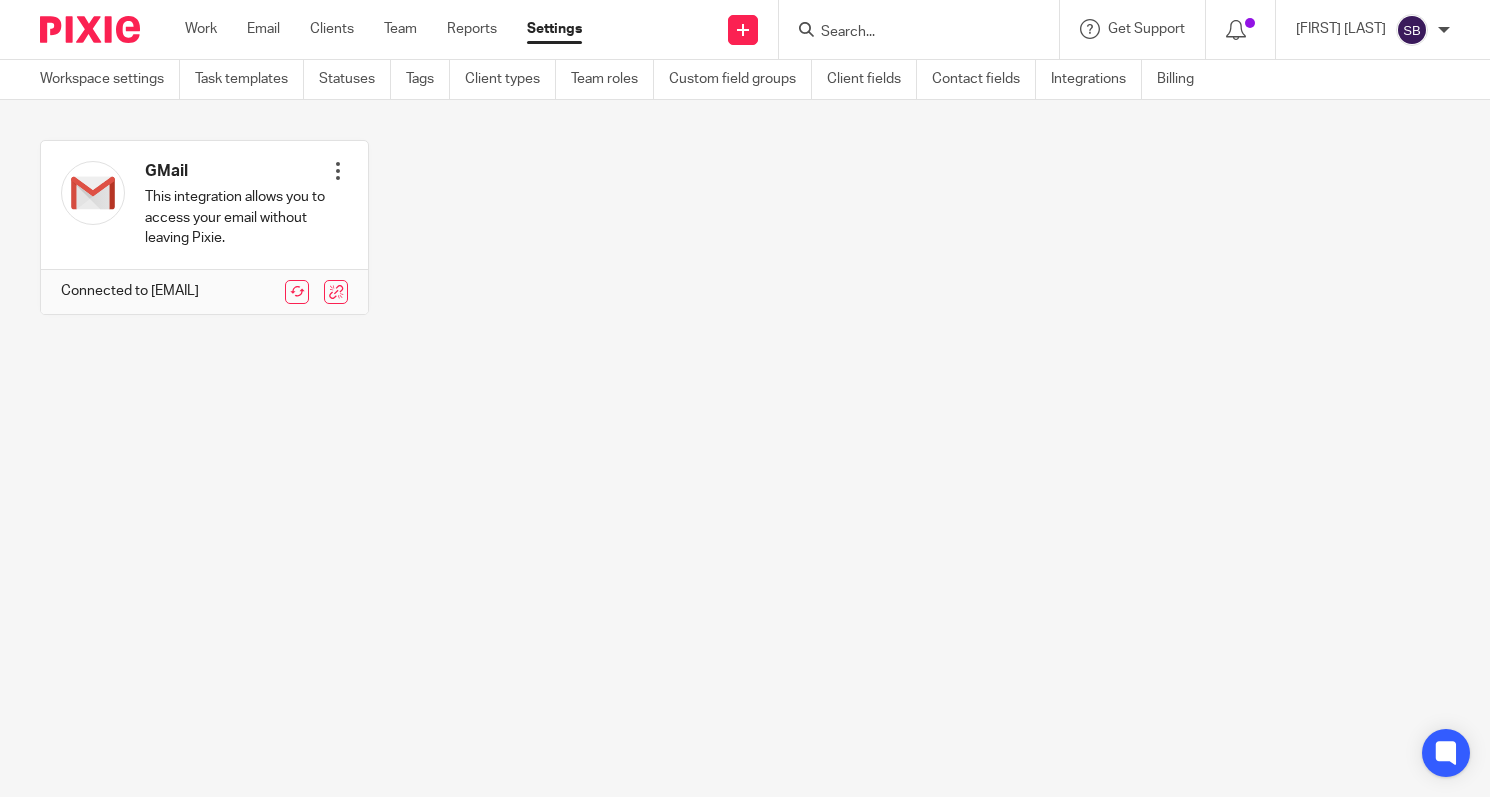 scroll, scrollTop: 0, scrollLeft: 0, axis: both 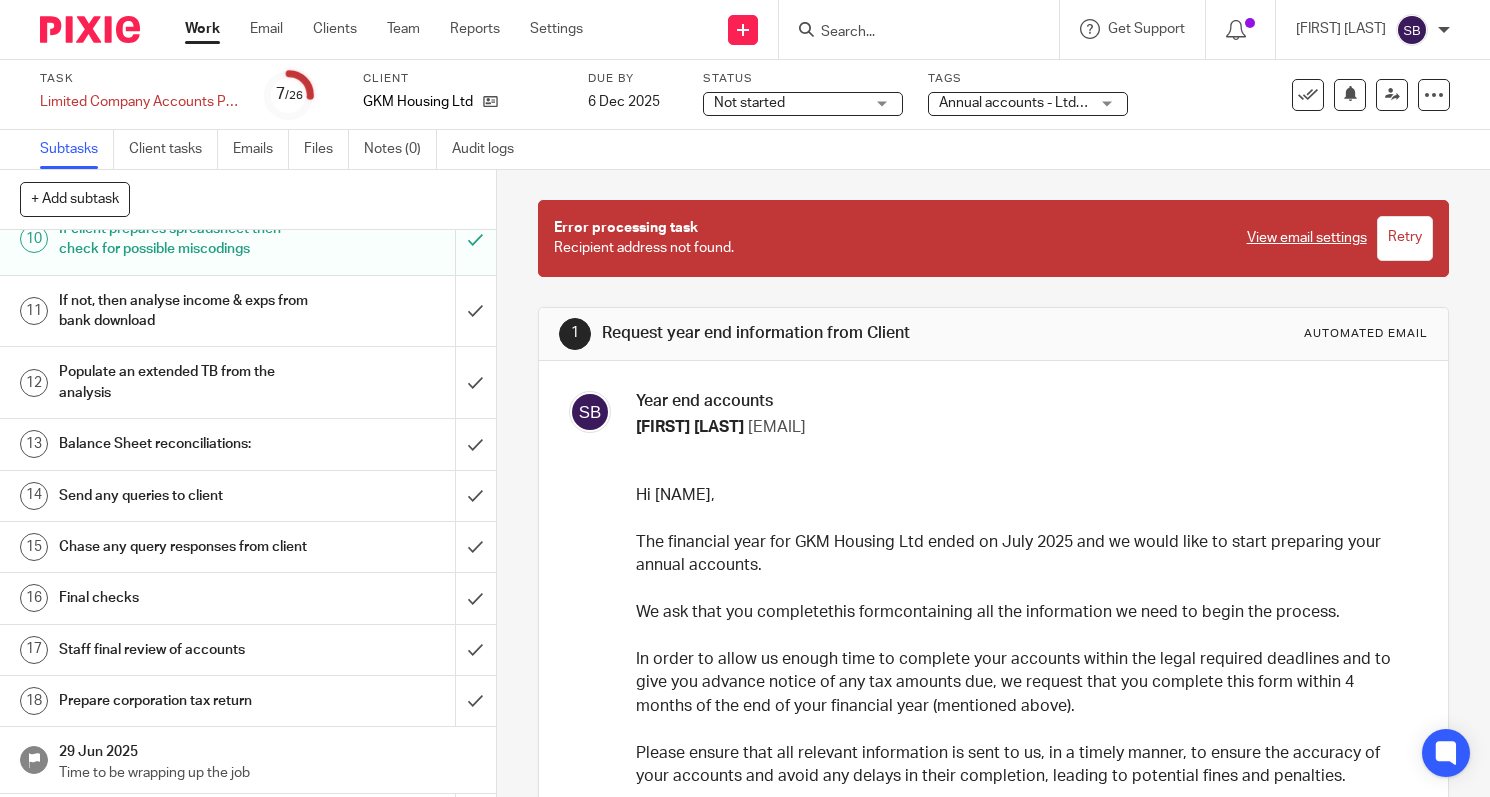 click on "If not, then analyse income & exps from bank download" at bounding box center (184, 311) 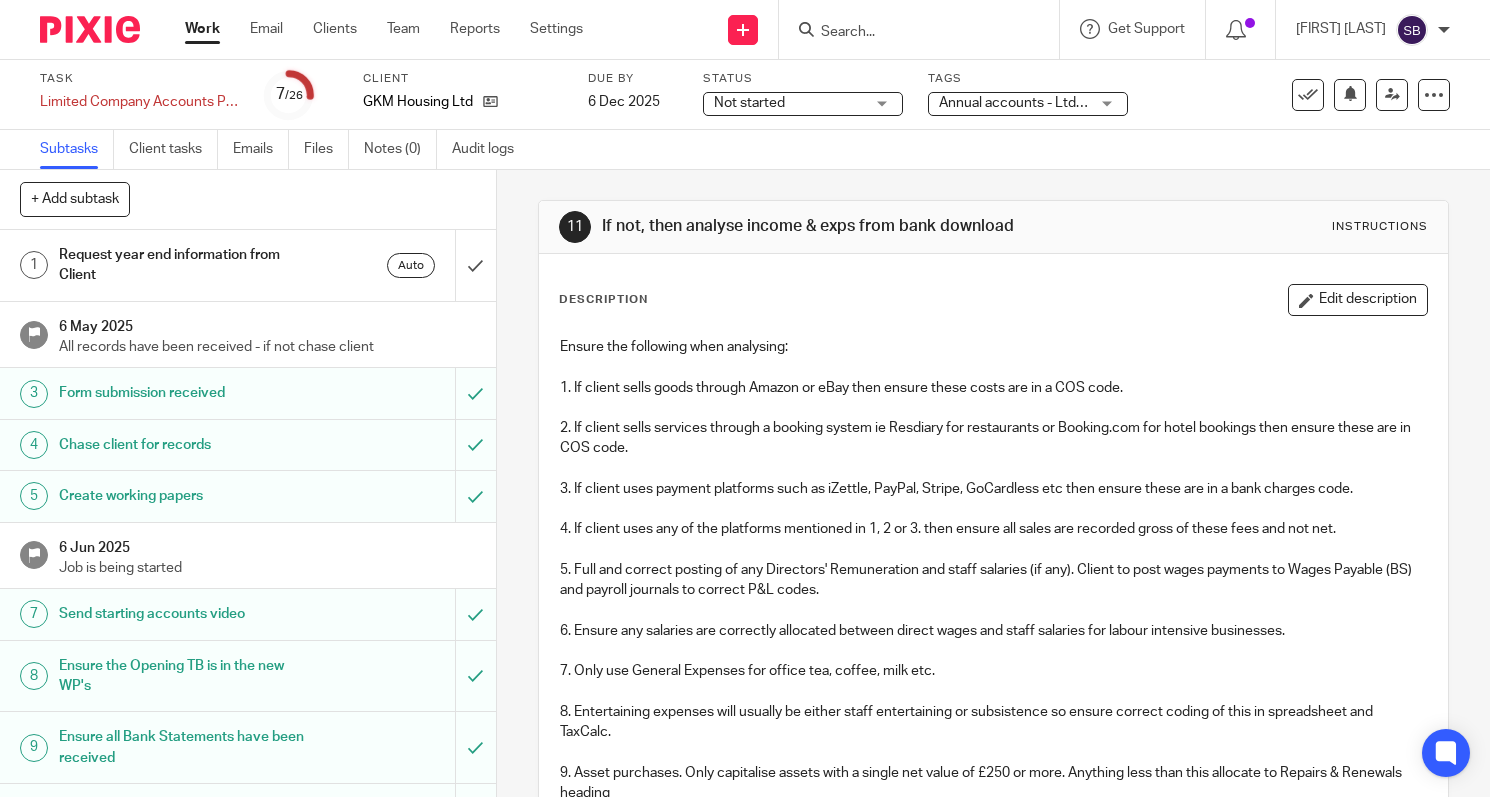 scroll, scrollTop: 0, scrollLeft: 0, axis: both 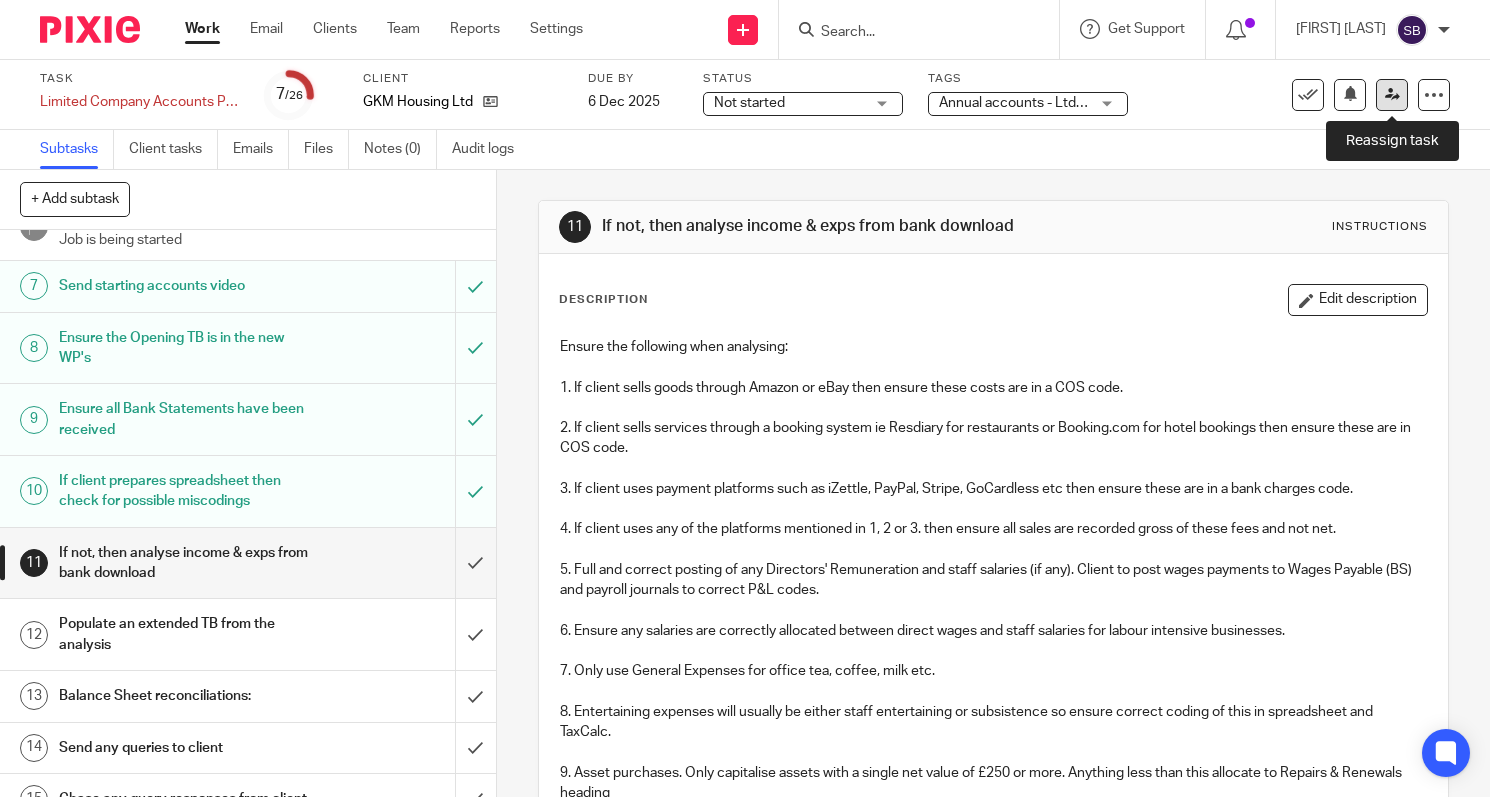 click at bounding box center (1392, 94) 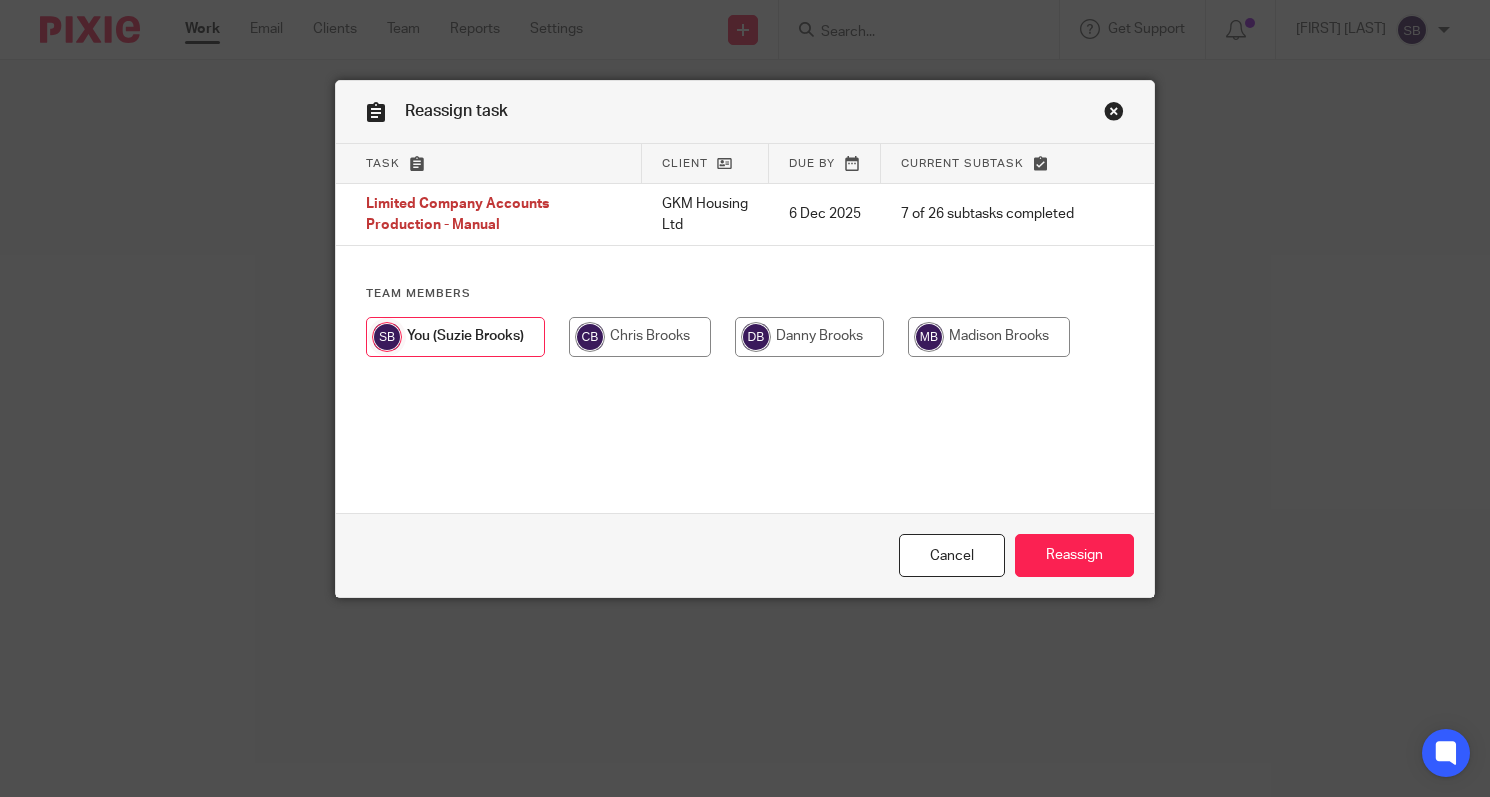 scroll, scrollTop: 0, scrollLeft: 0, axis: both 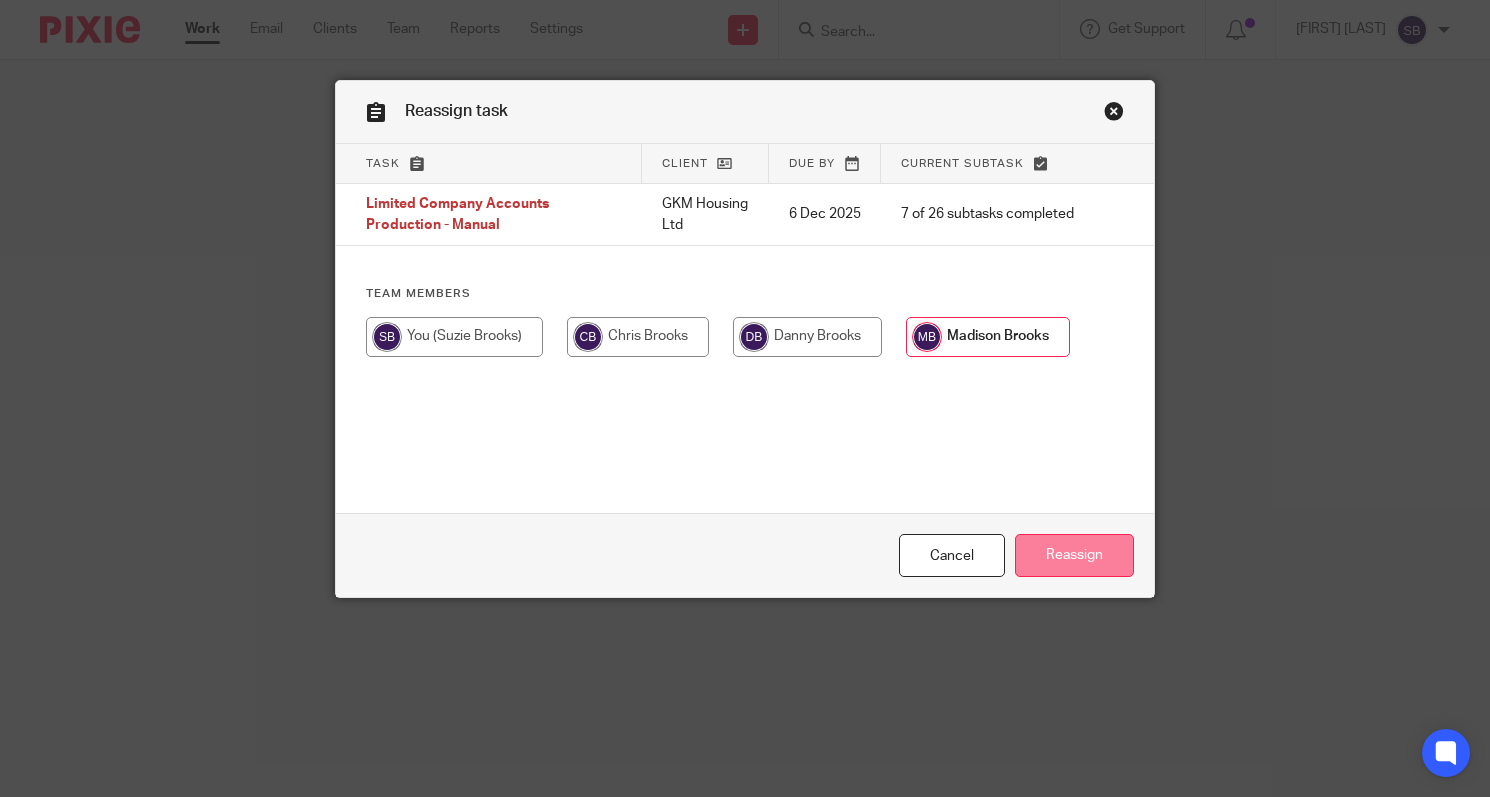 click on "Reassign" at bounding box center [1074, 555] 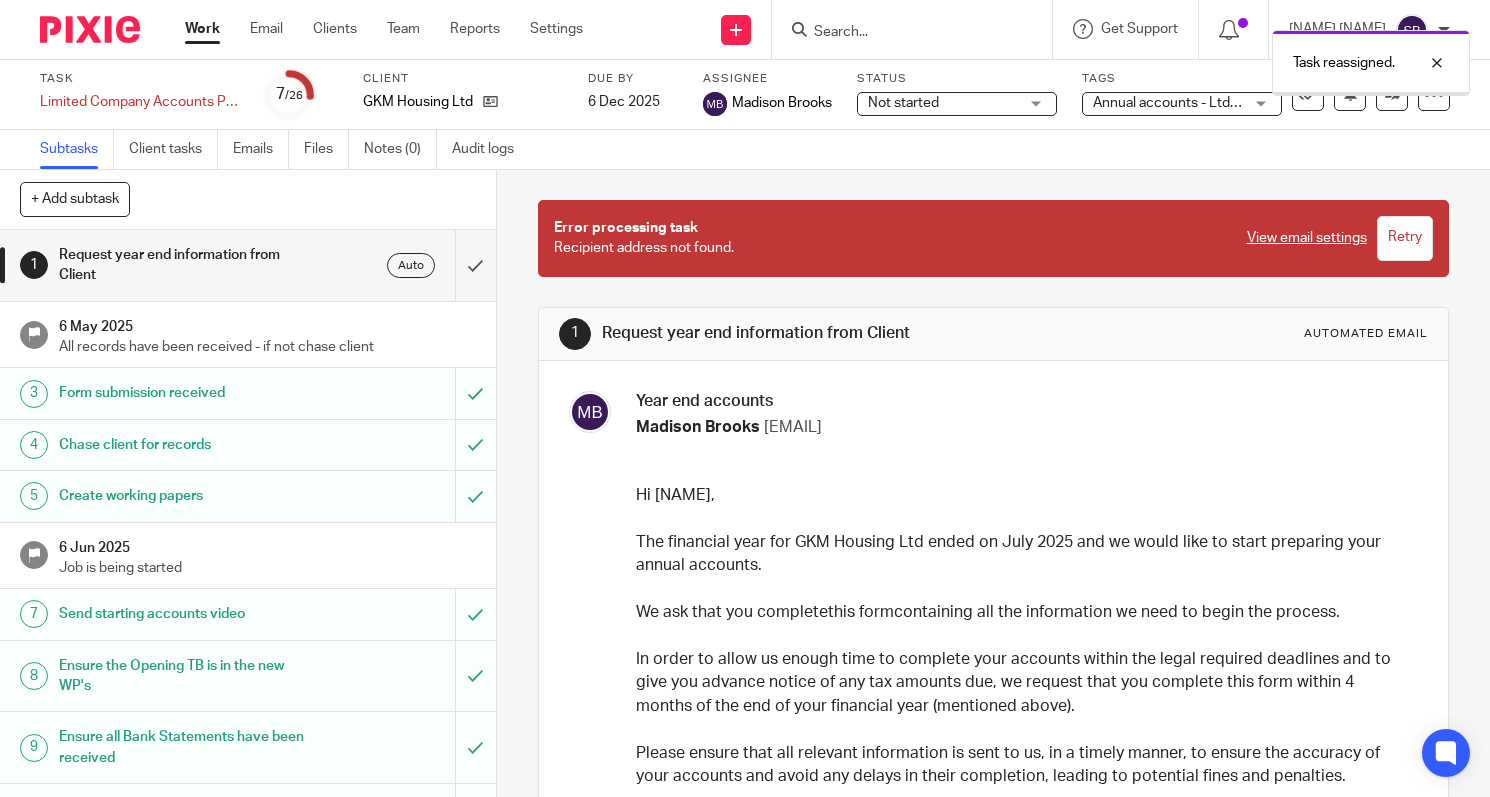 scroll, scrollTop: 0, scrollLeft: 0, axis: both 